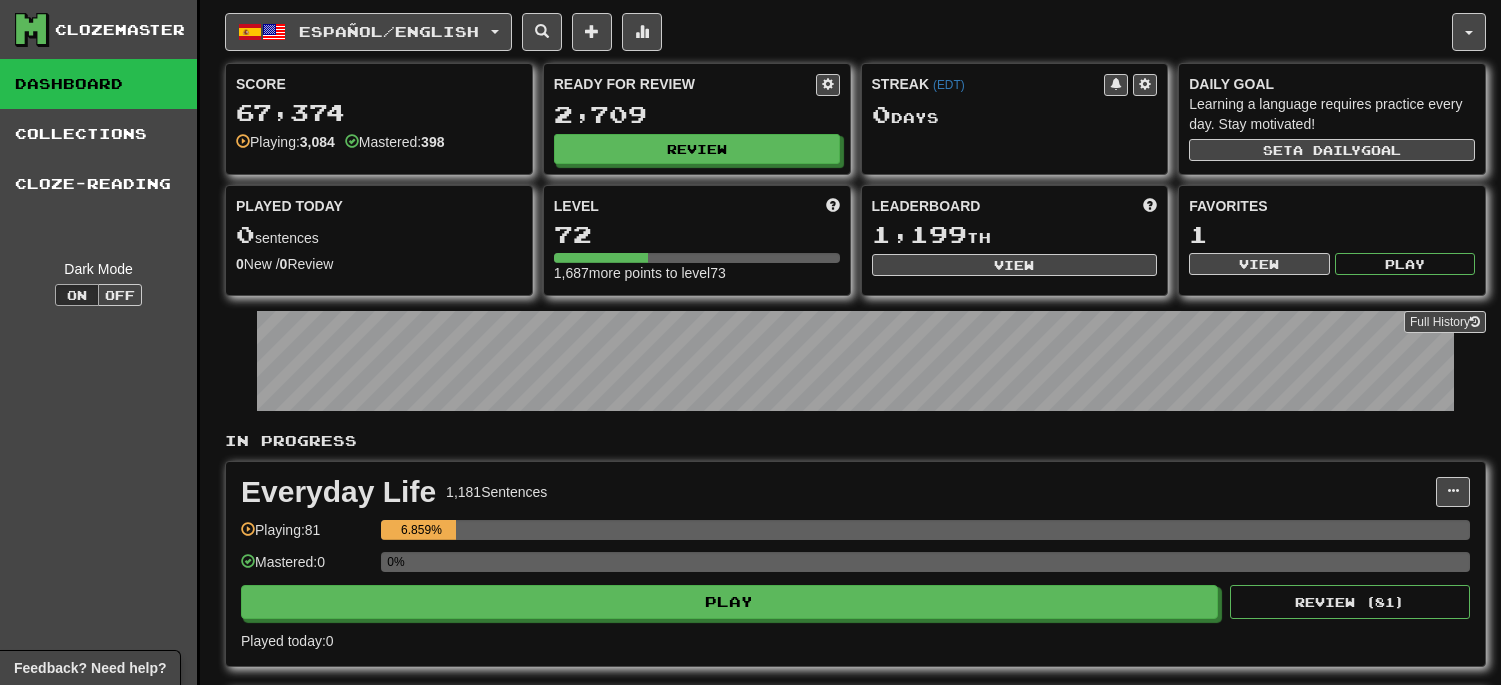scroll, scrollTop: 0, scrollLeft: 0, axis: both 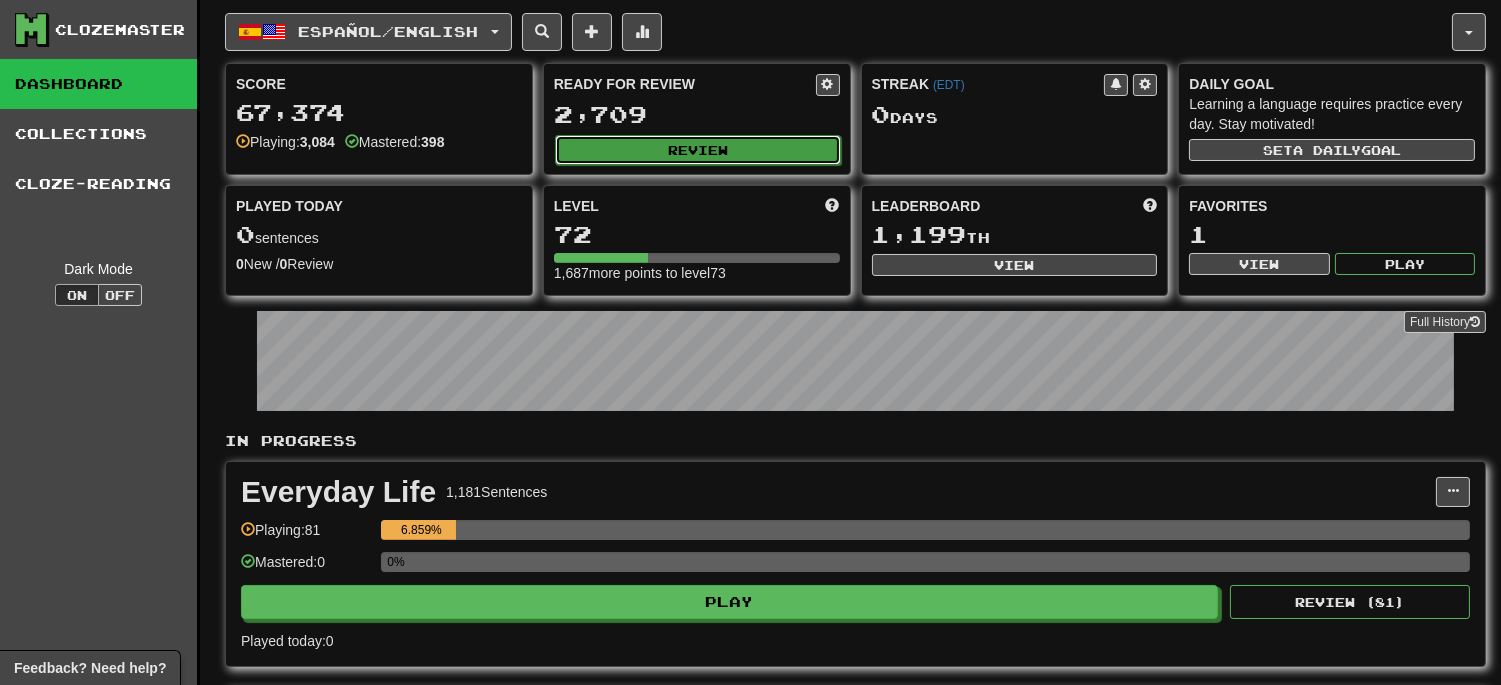 click on "Review" at bounding box center [698, 150] 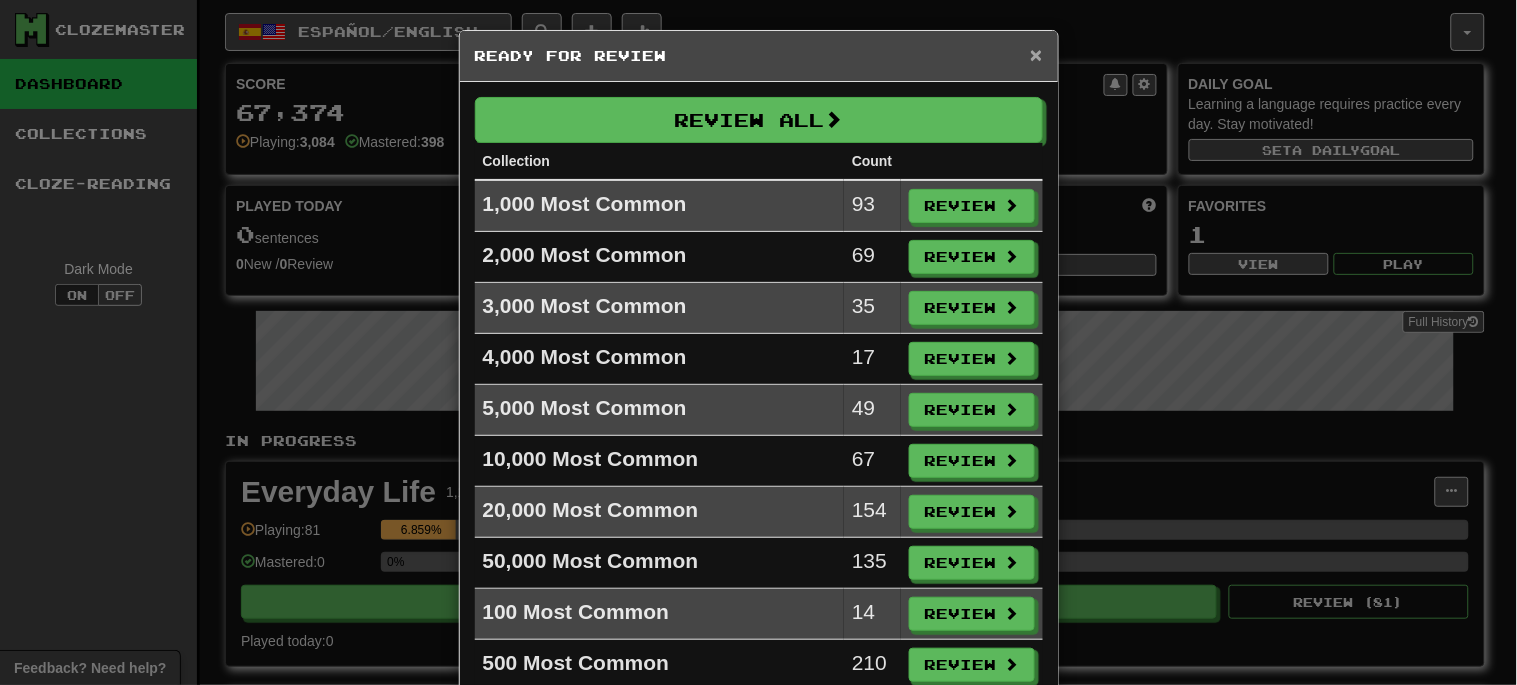 click on "×" at bounding box center (1036, 54) 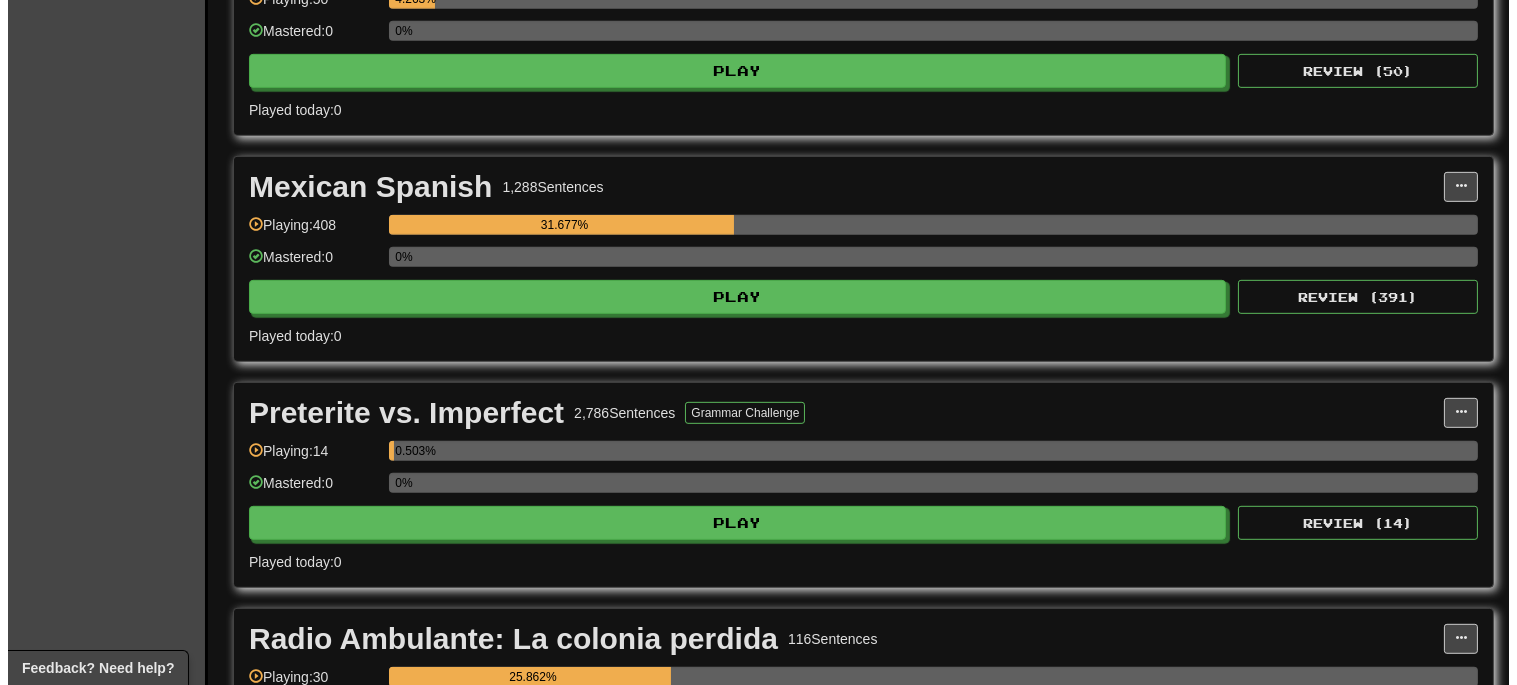 scroll, scrollTop: 1888, scrollLeft: 0, axis: vertical 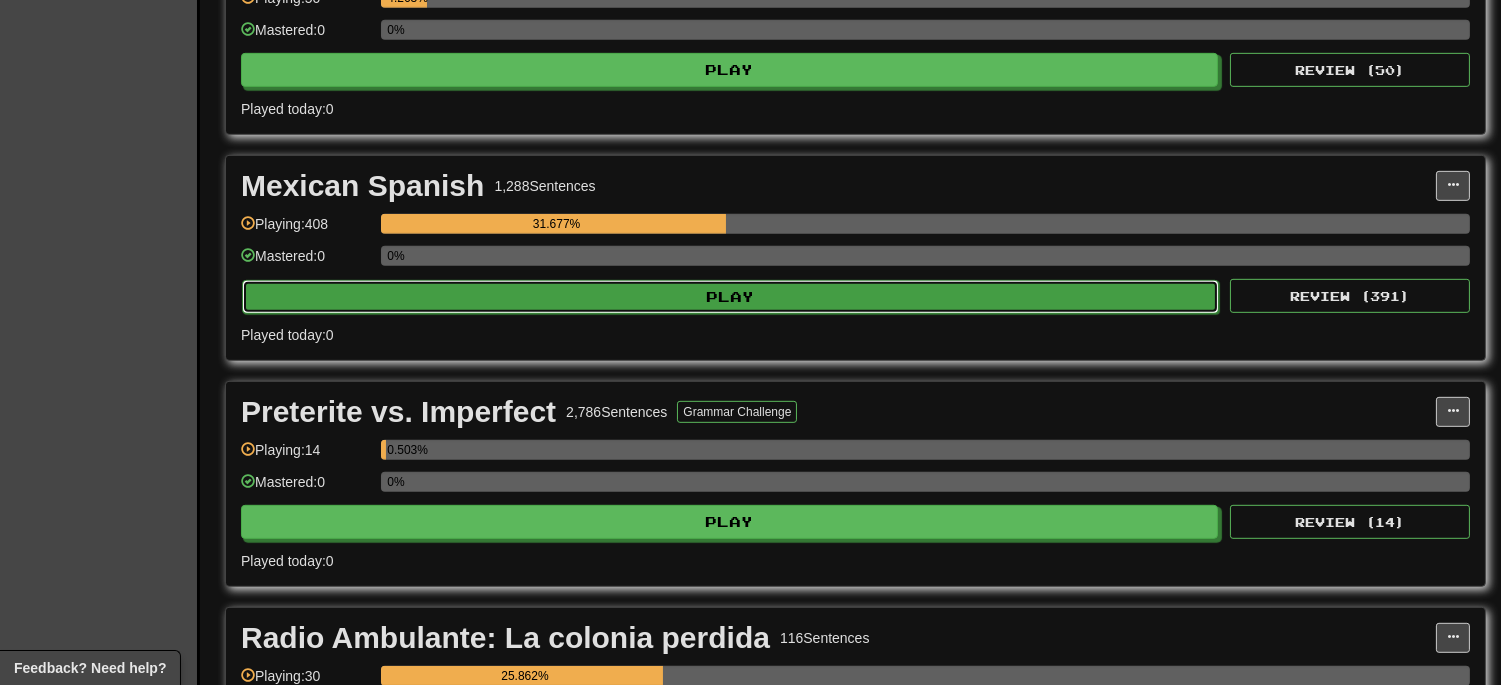 click on "Play" at bounding box center (730, 297) 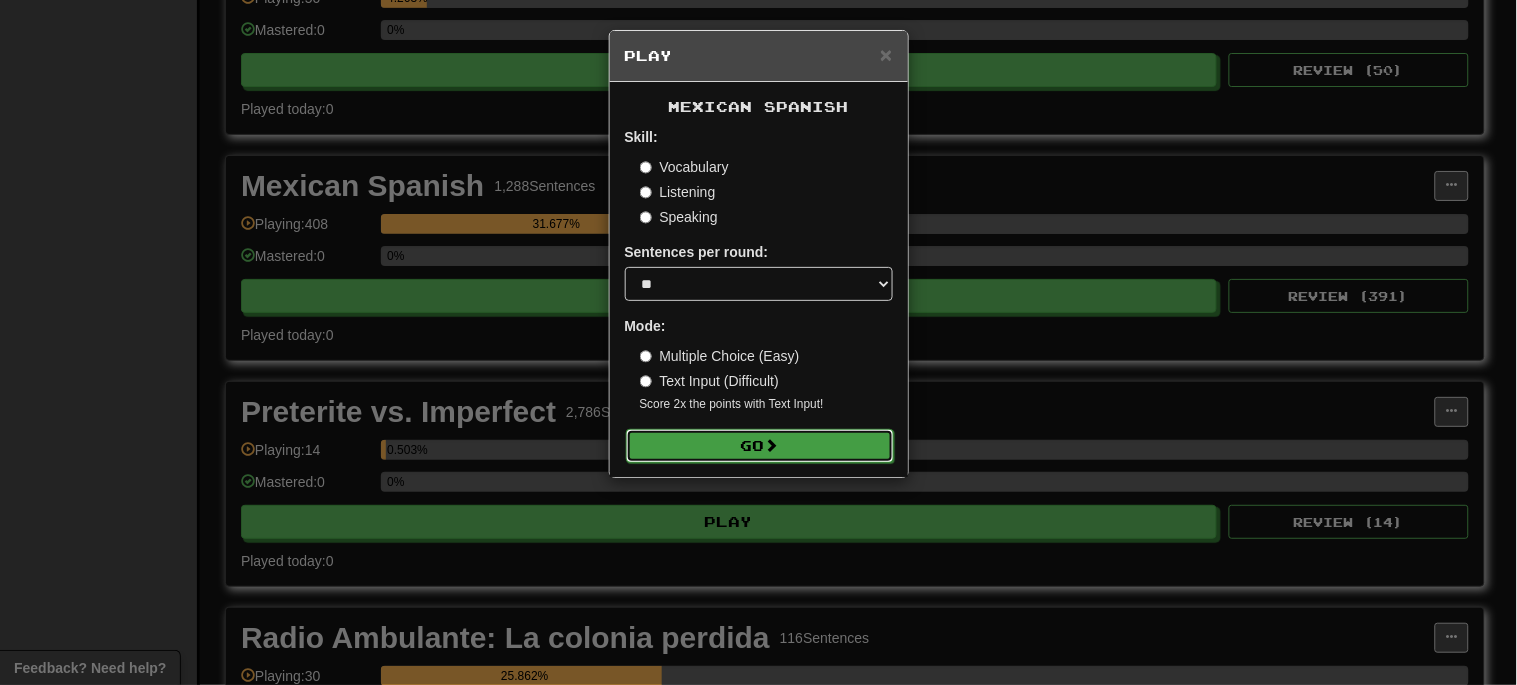 click on "Go" at bounding box center [760, 446] 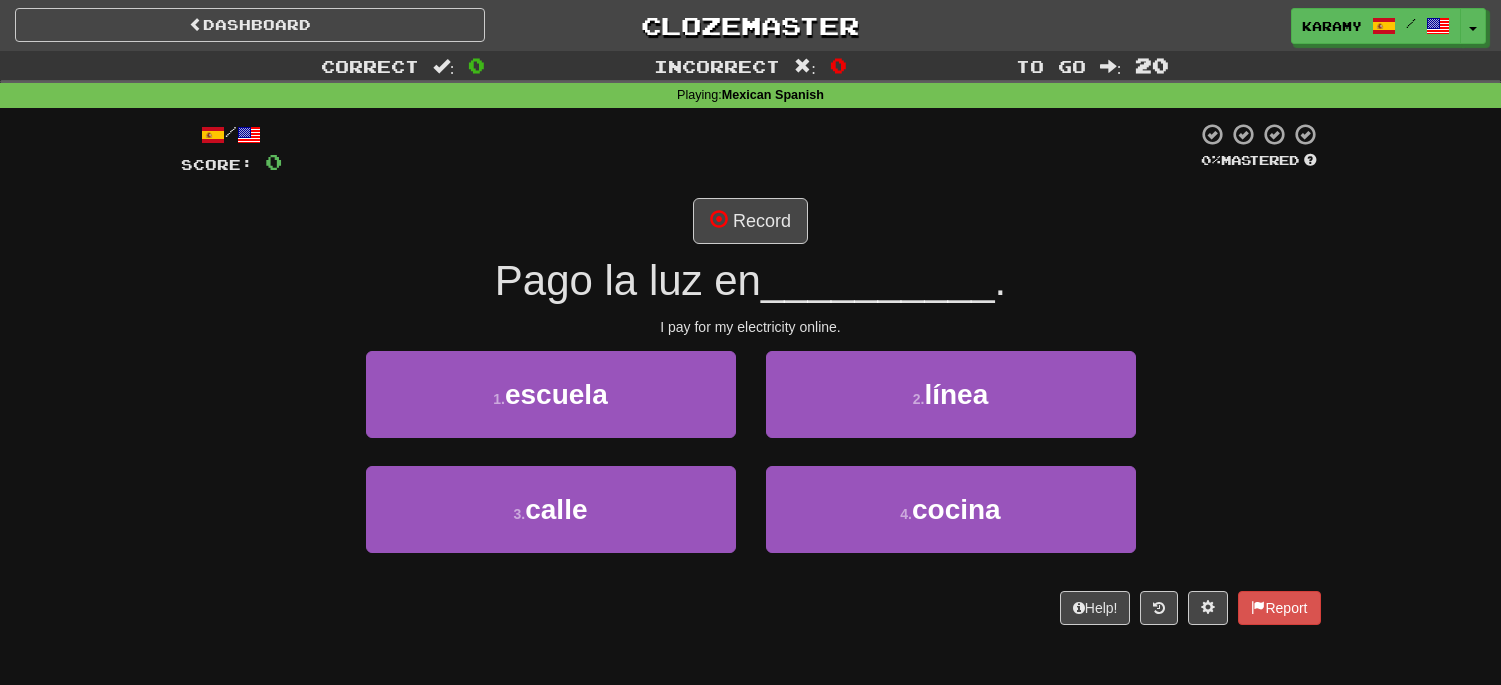 scroll, scrollTop: 0, scrollLeft: 0, axis: both 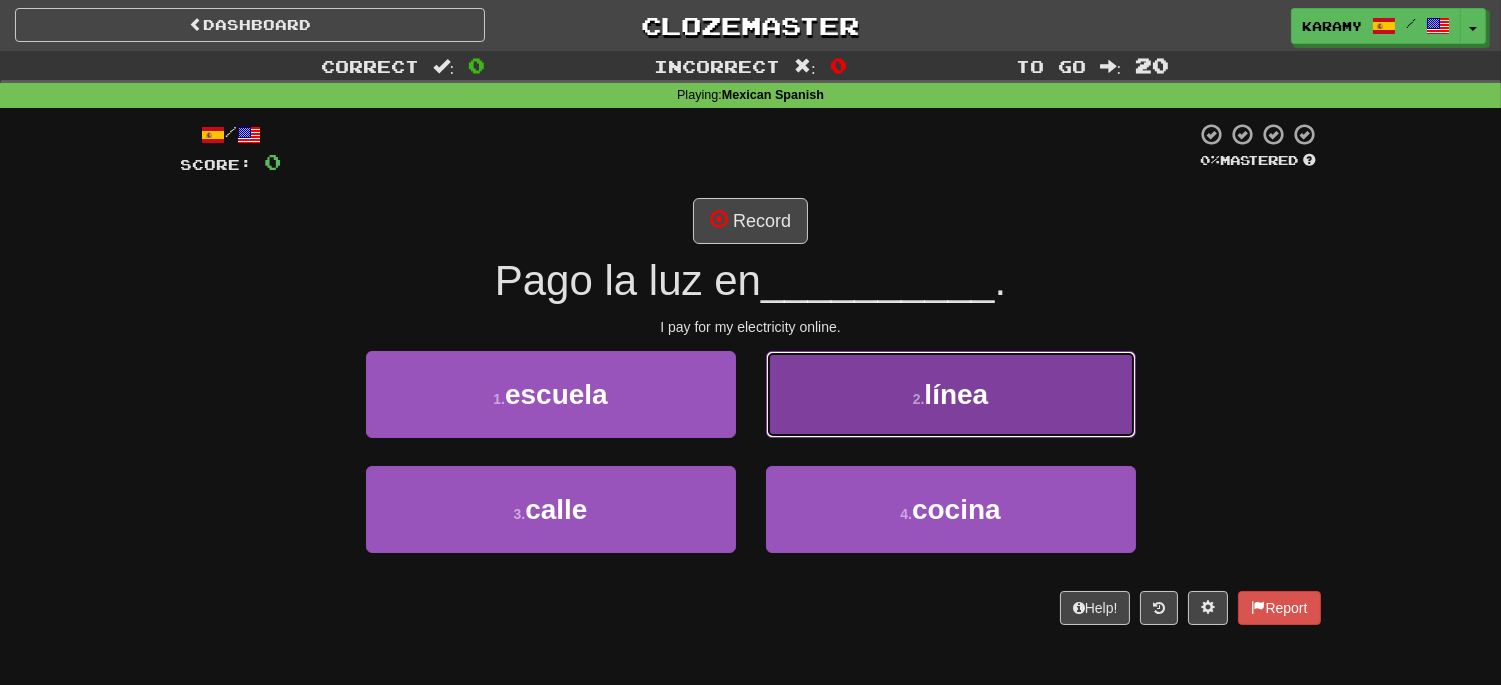click on "2 .  línea" at bounding box center [951, 394] 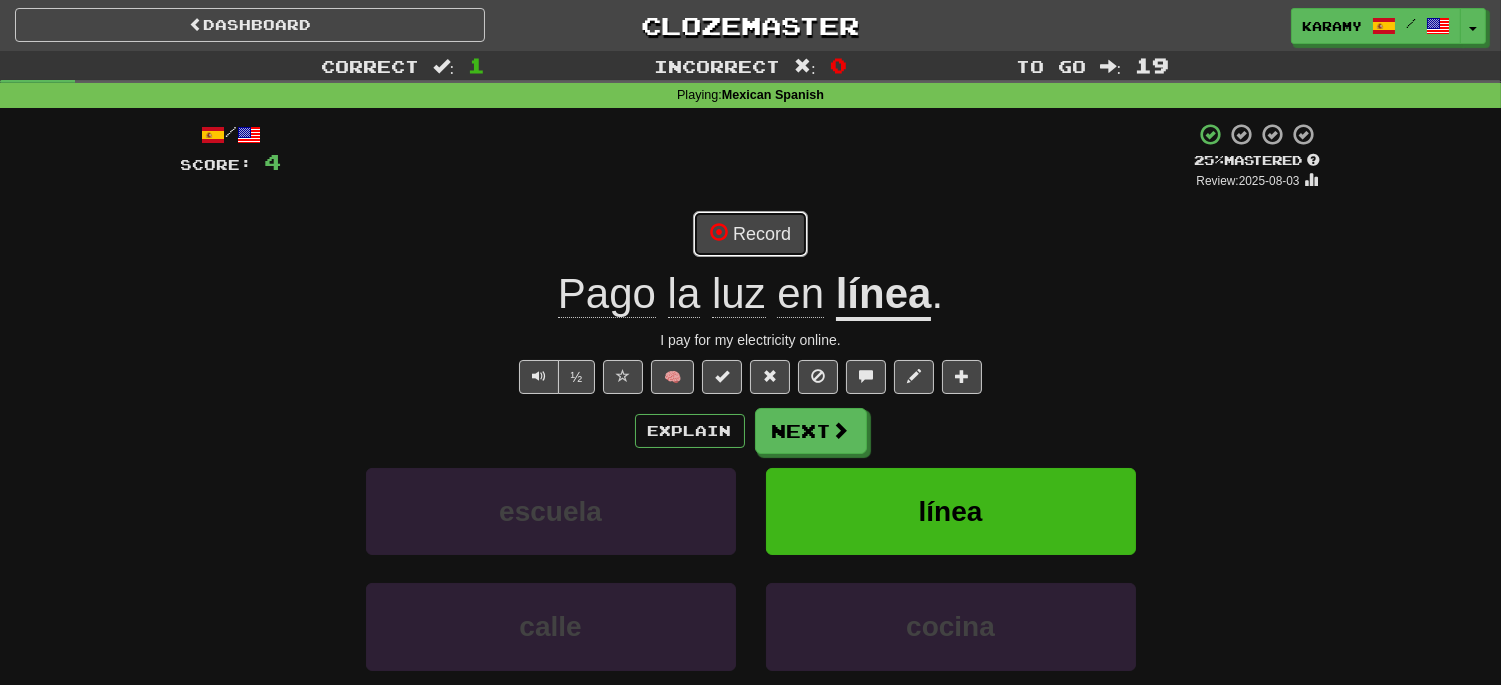 click on "Record" at bounding box center [750, 234] 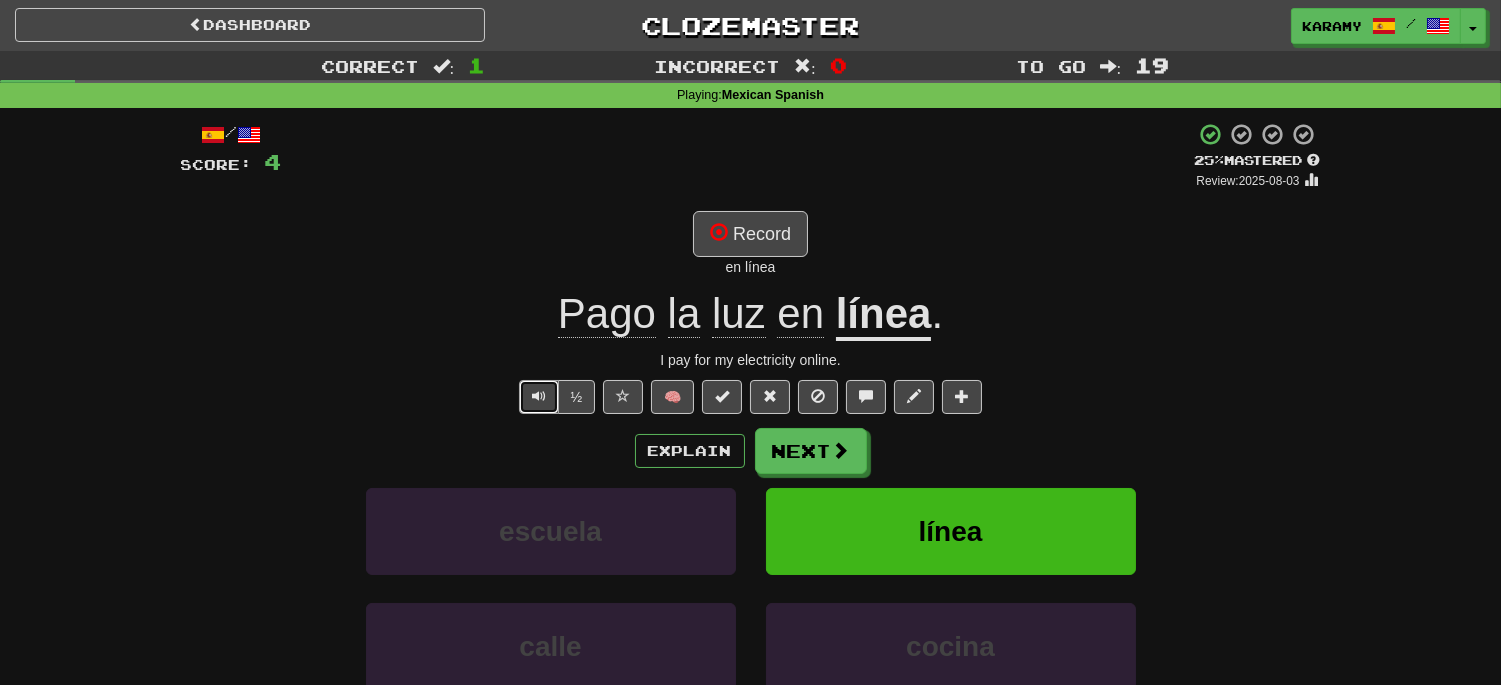 click at bounding box center [539, 397] 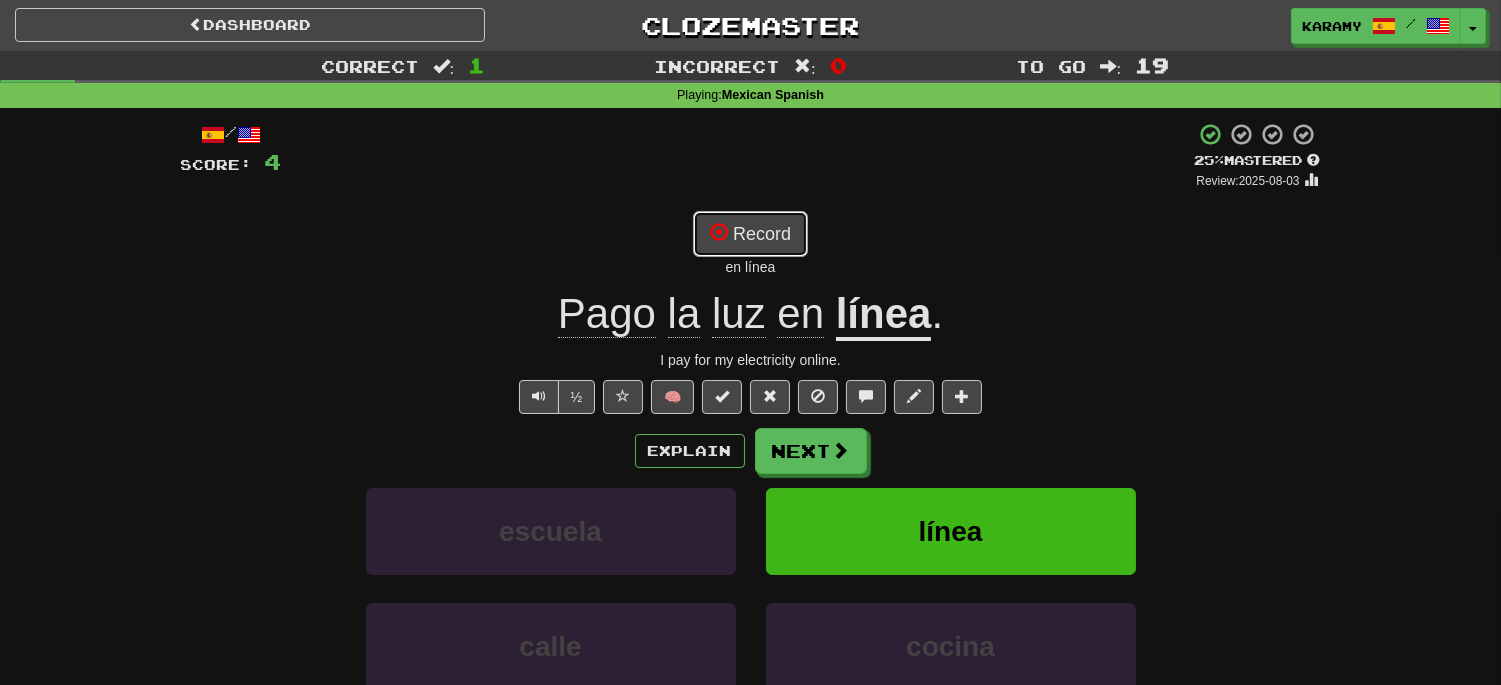 click on "Record" at bounding box center [750, 234] 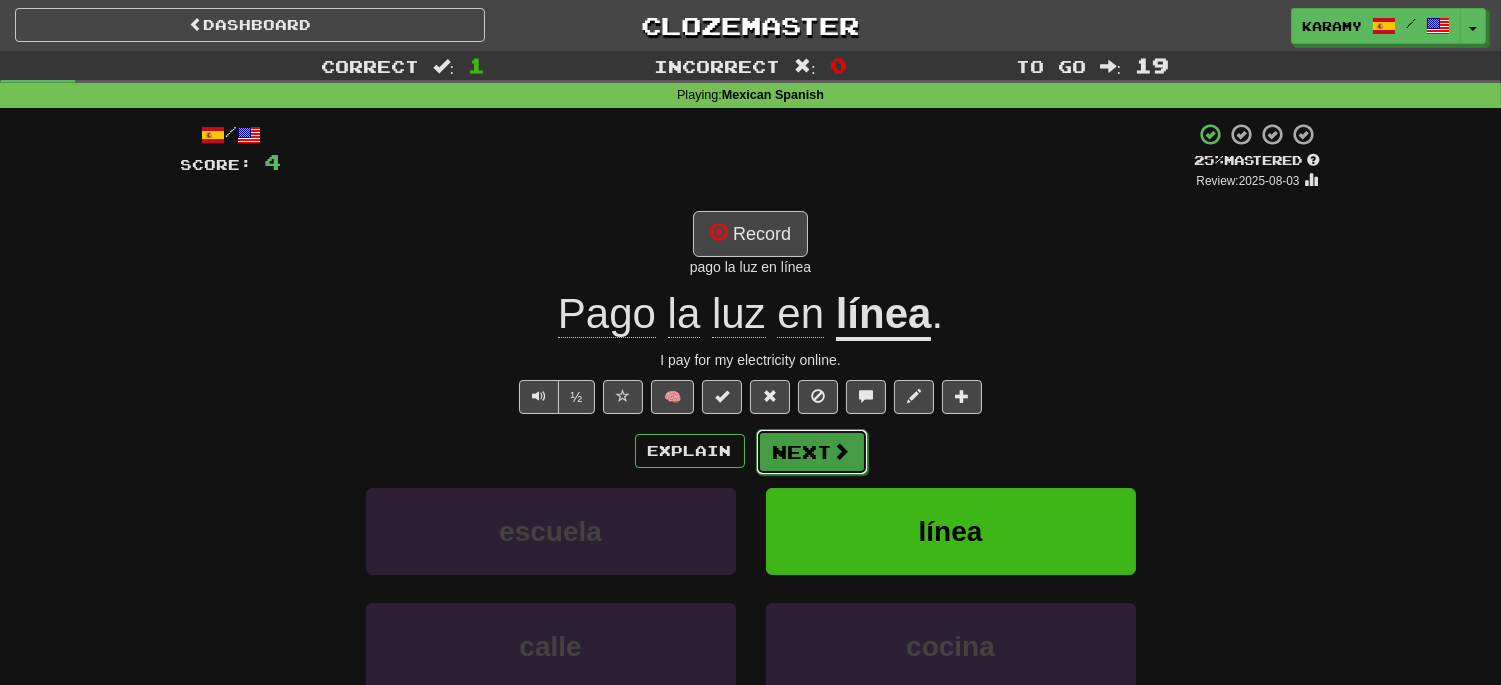 click on "Next" at bounding box center (812, 452) 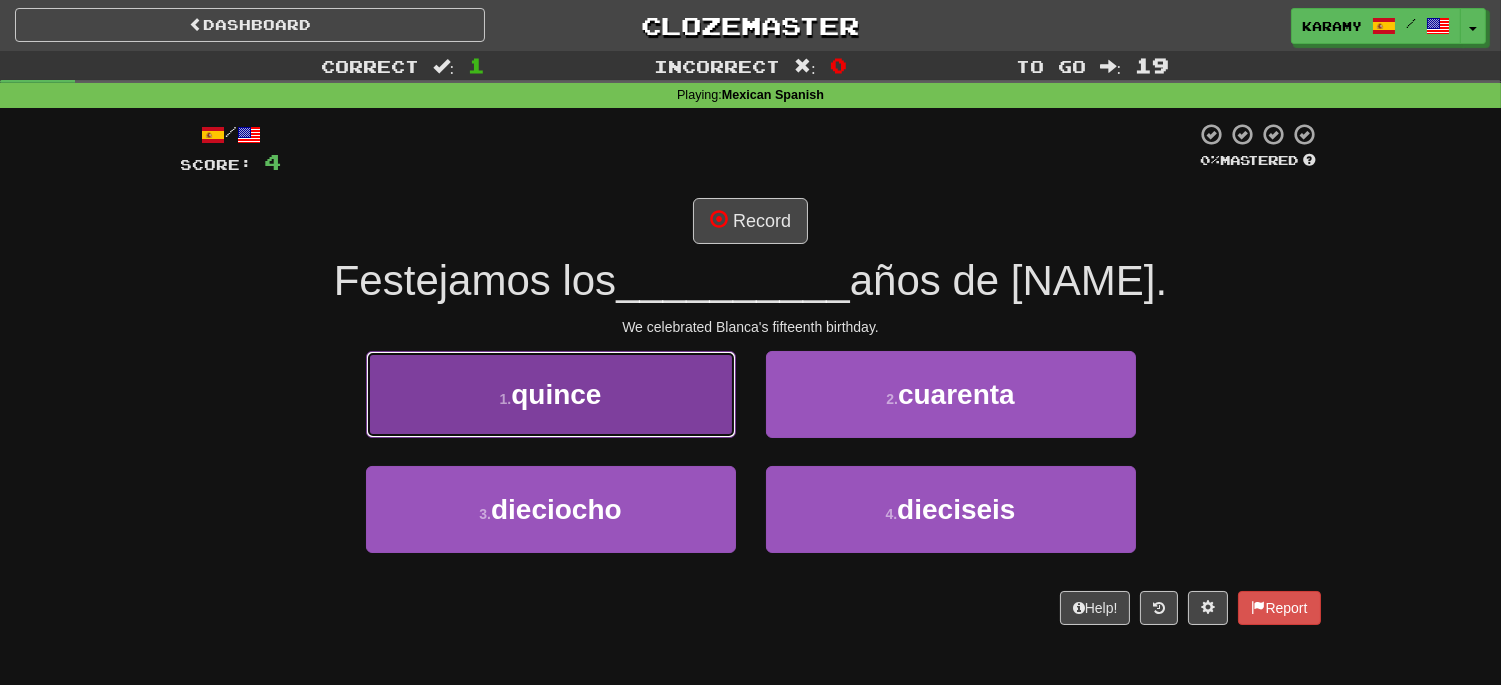 click on "1 .  quince" at bounding box center [551, 394] 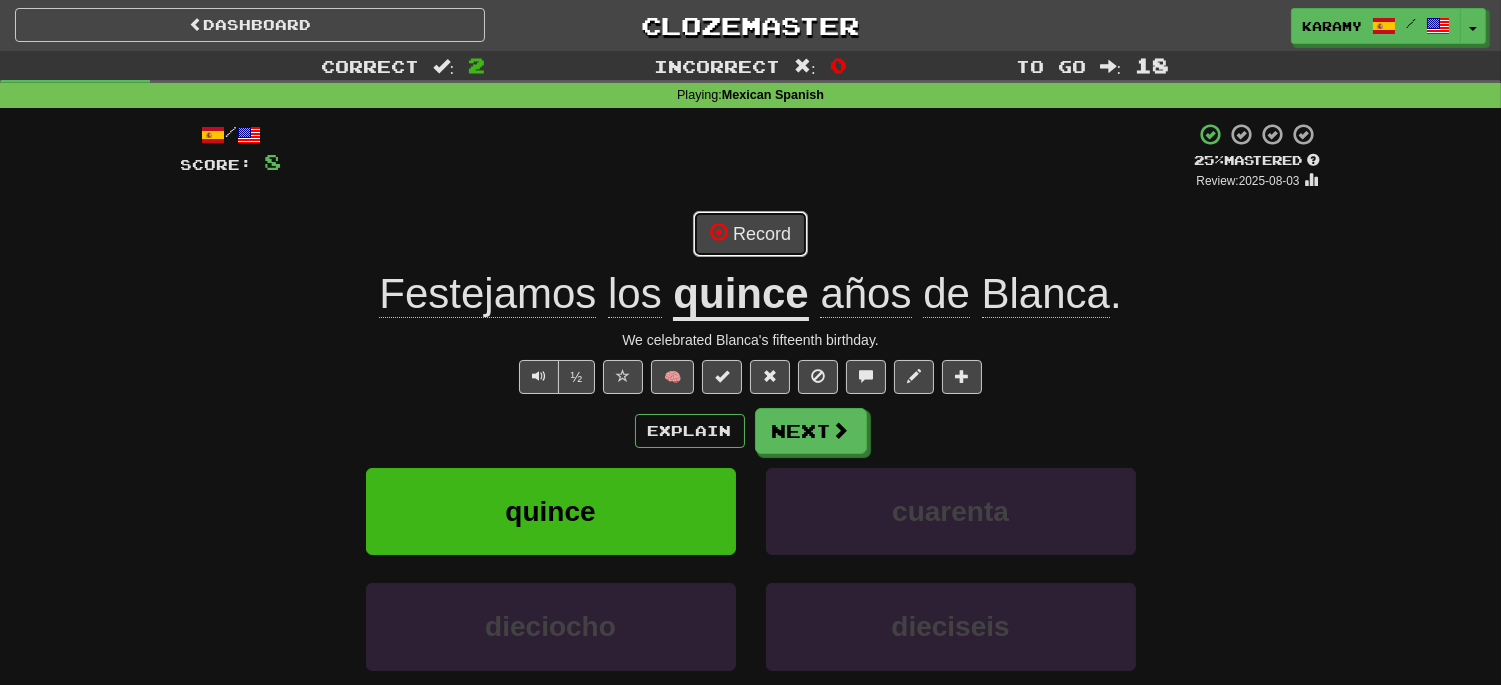 click on "Record" at bounding box center (750, 234) 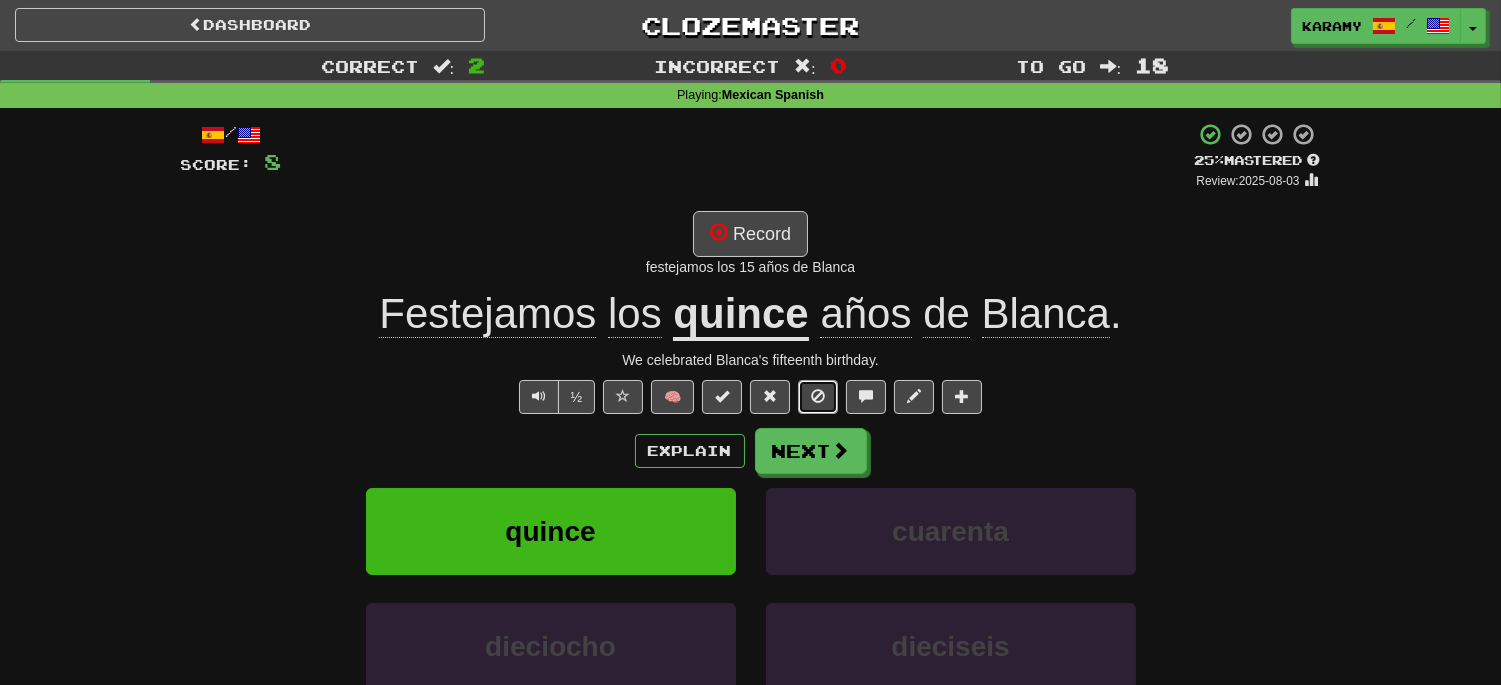 click at bounding box center (818, 396) 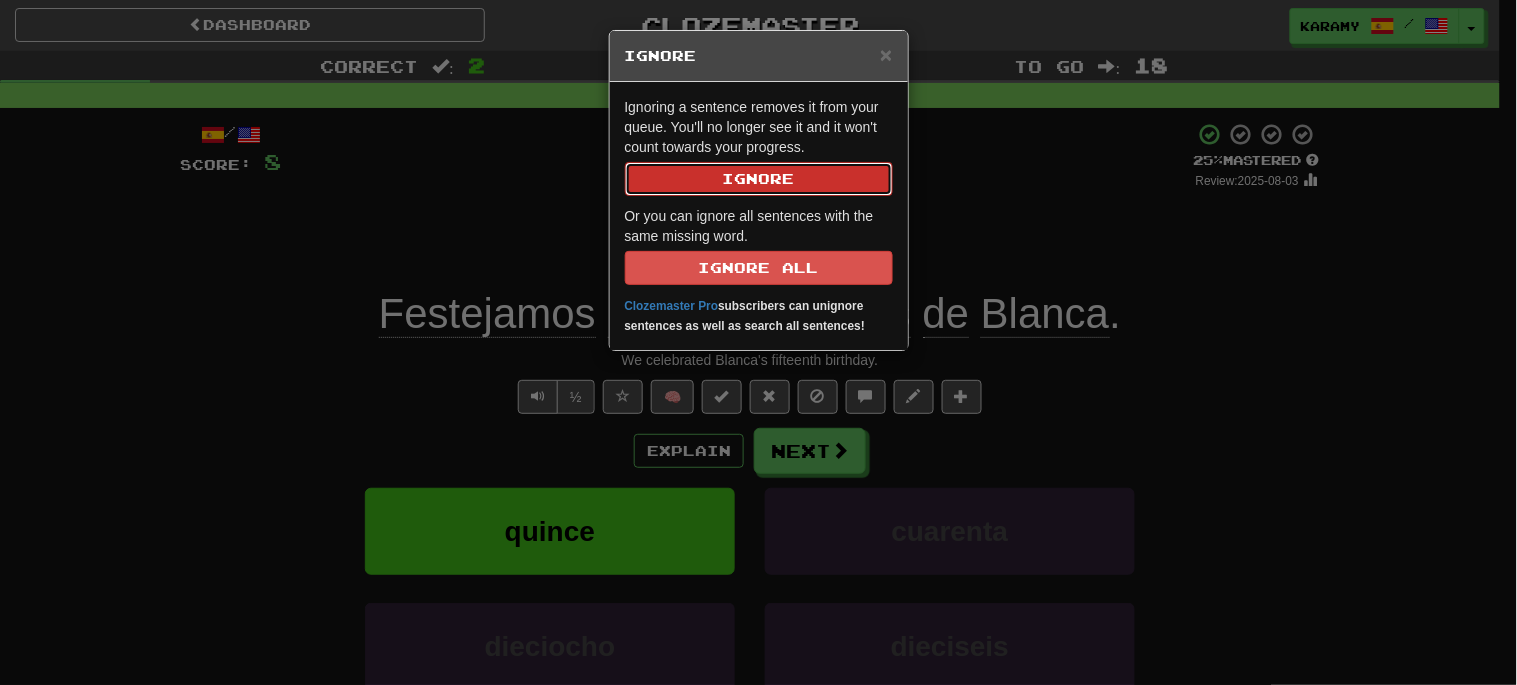 click on "Ignore" at bounding box center (759, 179) 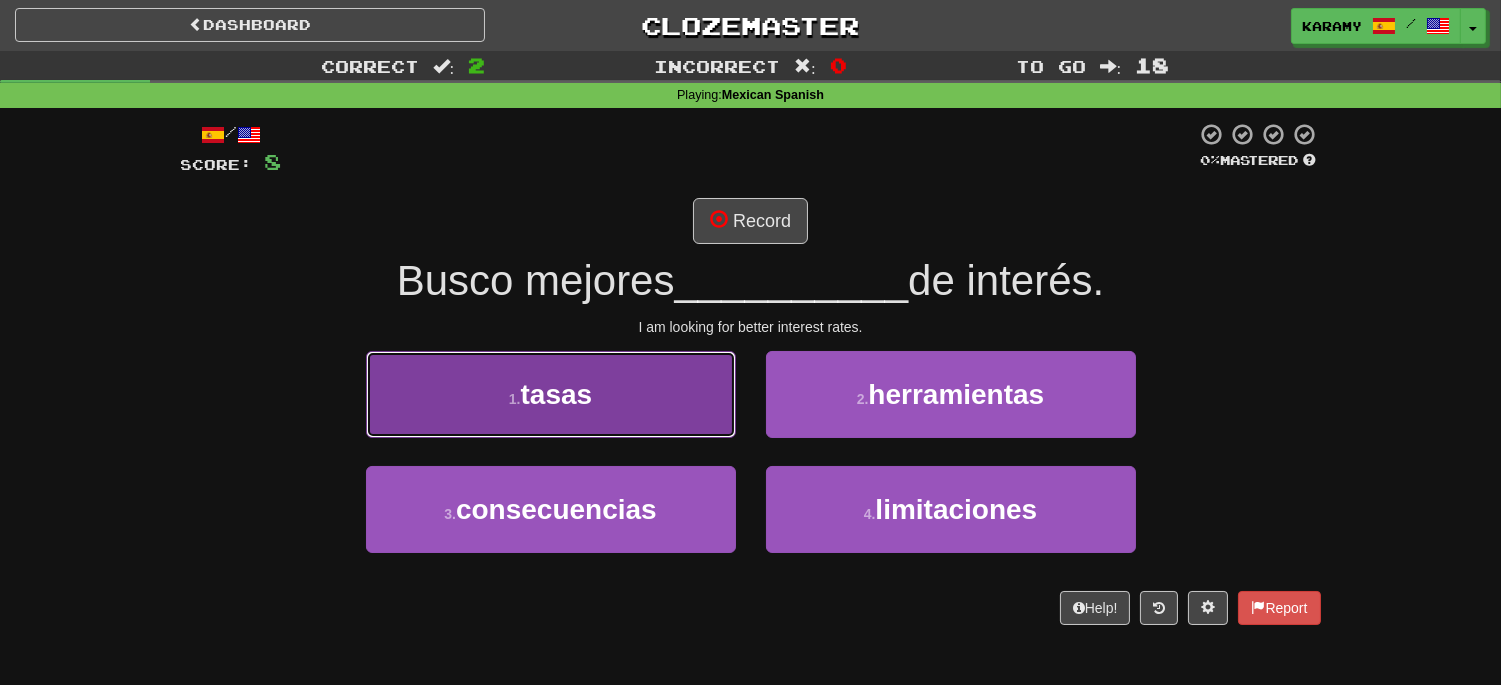 click on "1 .  tasas" at bounding box center [551, 394] 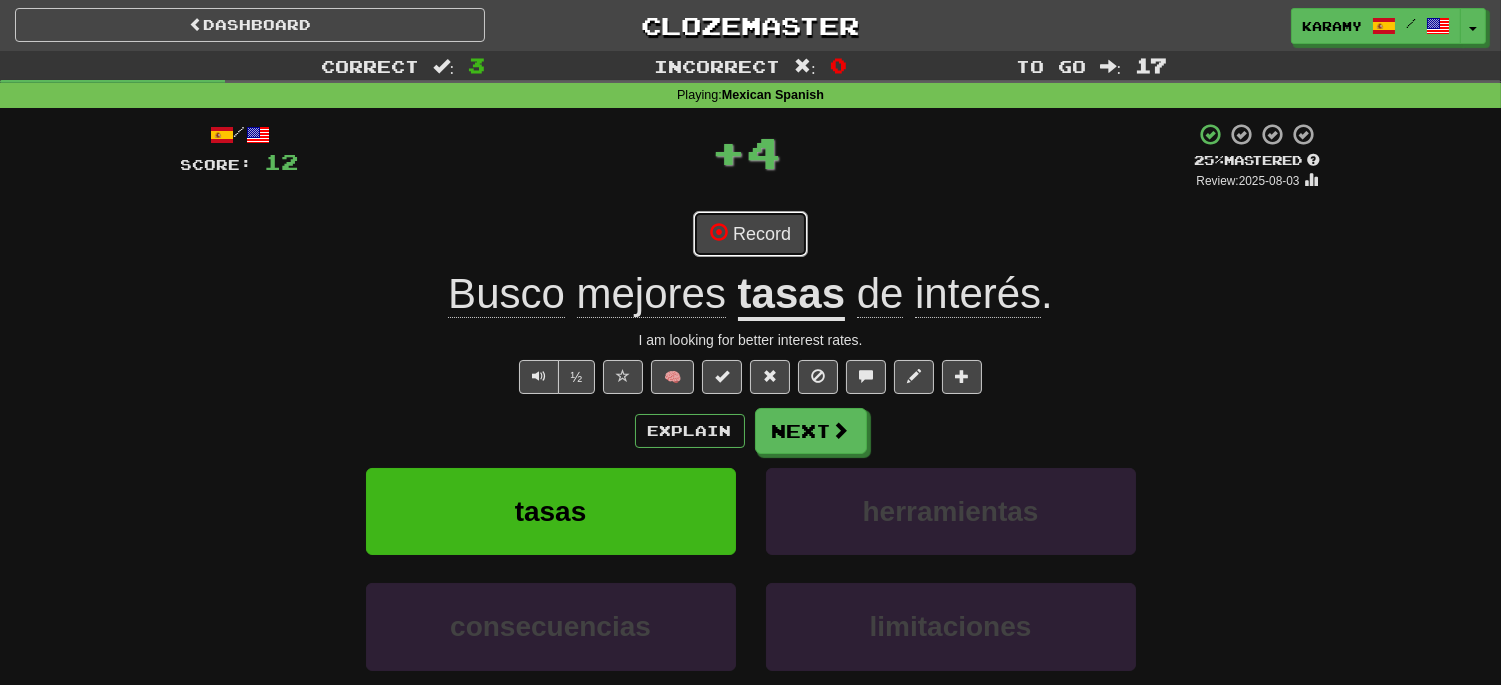 click on "Record" at bounding box center (750, 234) 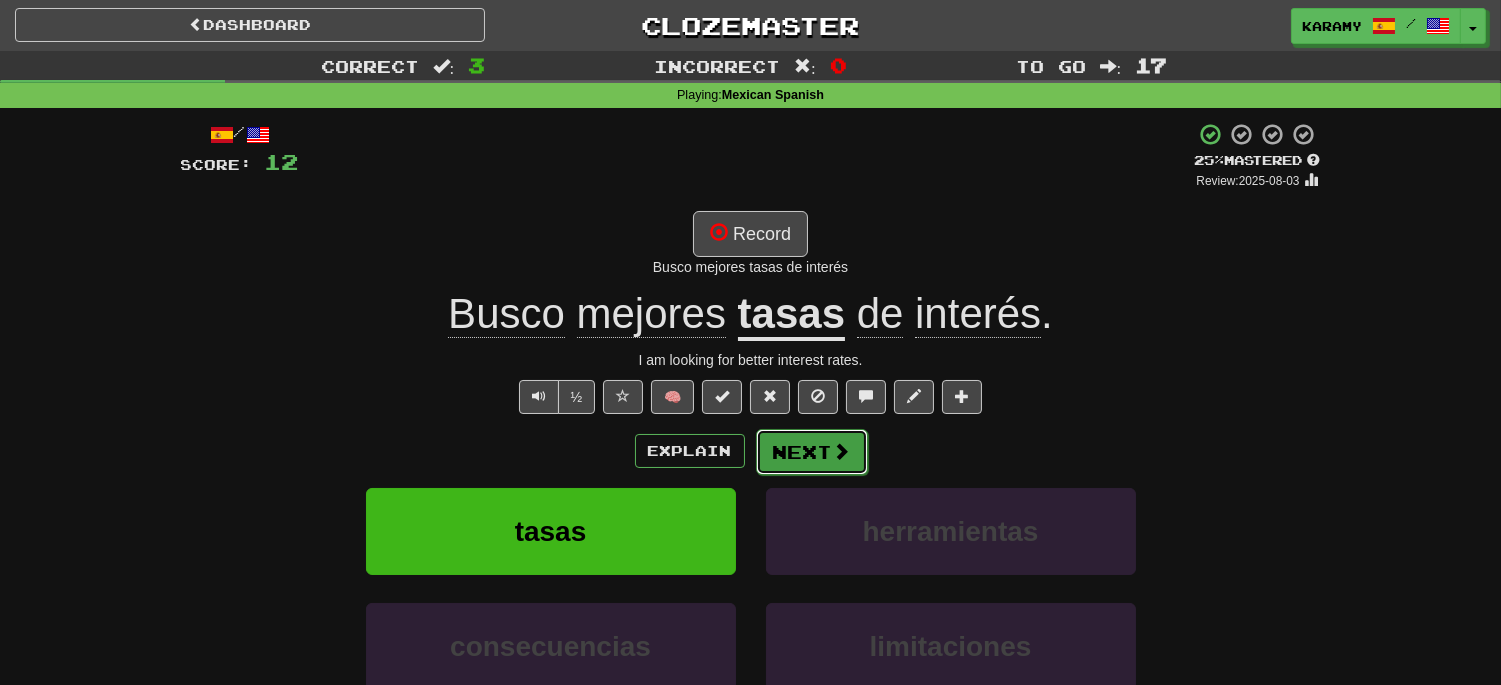 click on "Next" at bounding box center [812, 452] 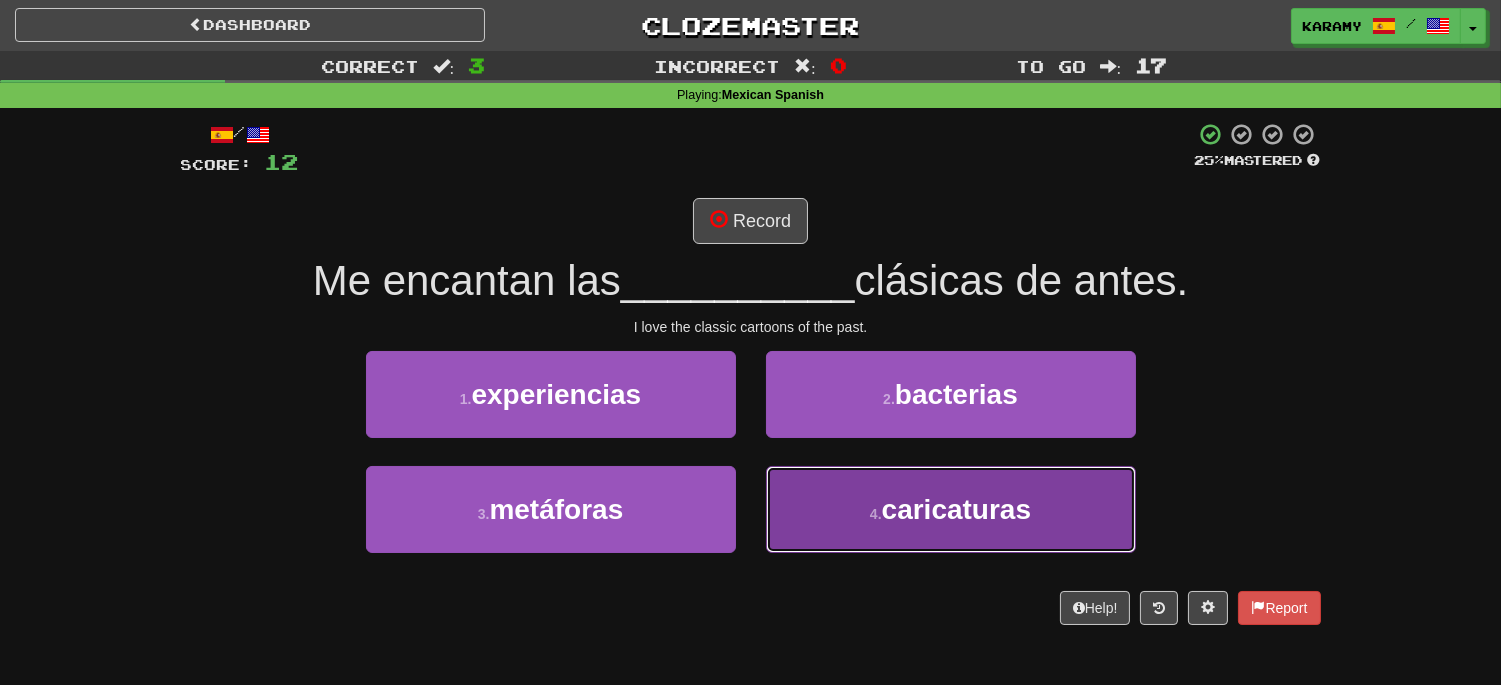 click on "caricaturas" at bounding box center (956, 509) 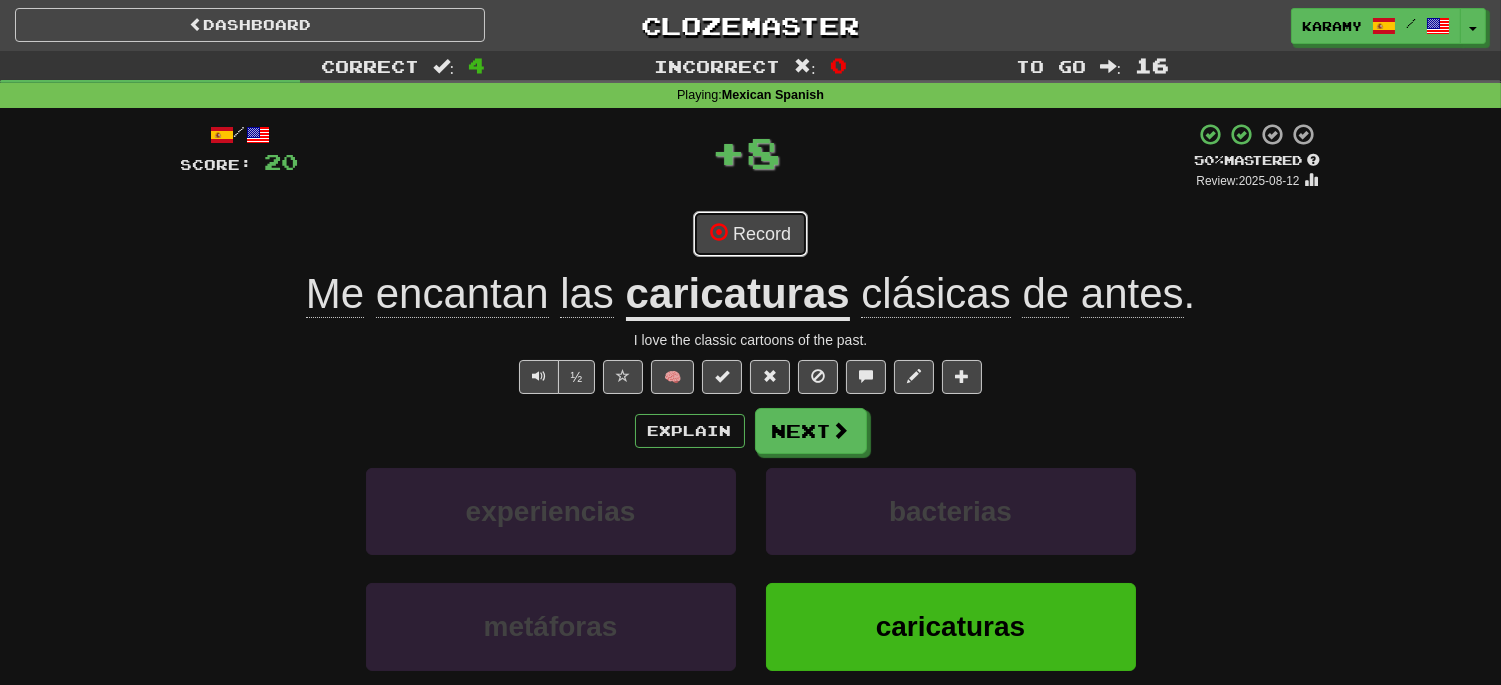 click on "Record" at bounding box center (750, 234) 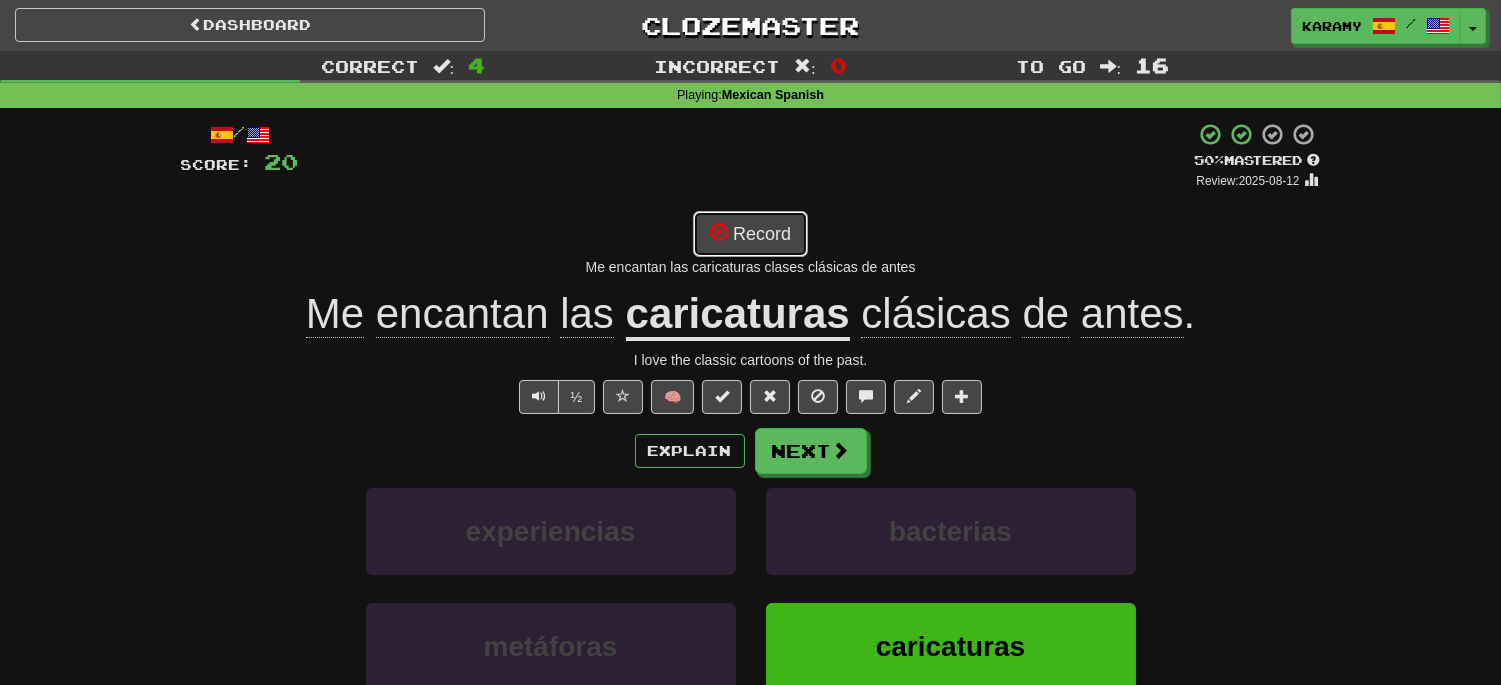 click on "Record" at bounding box center (750, 234) 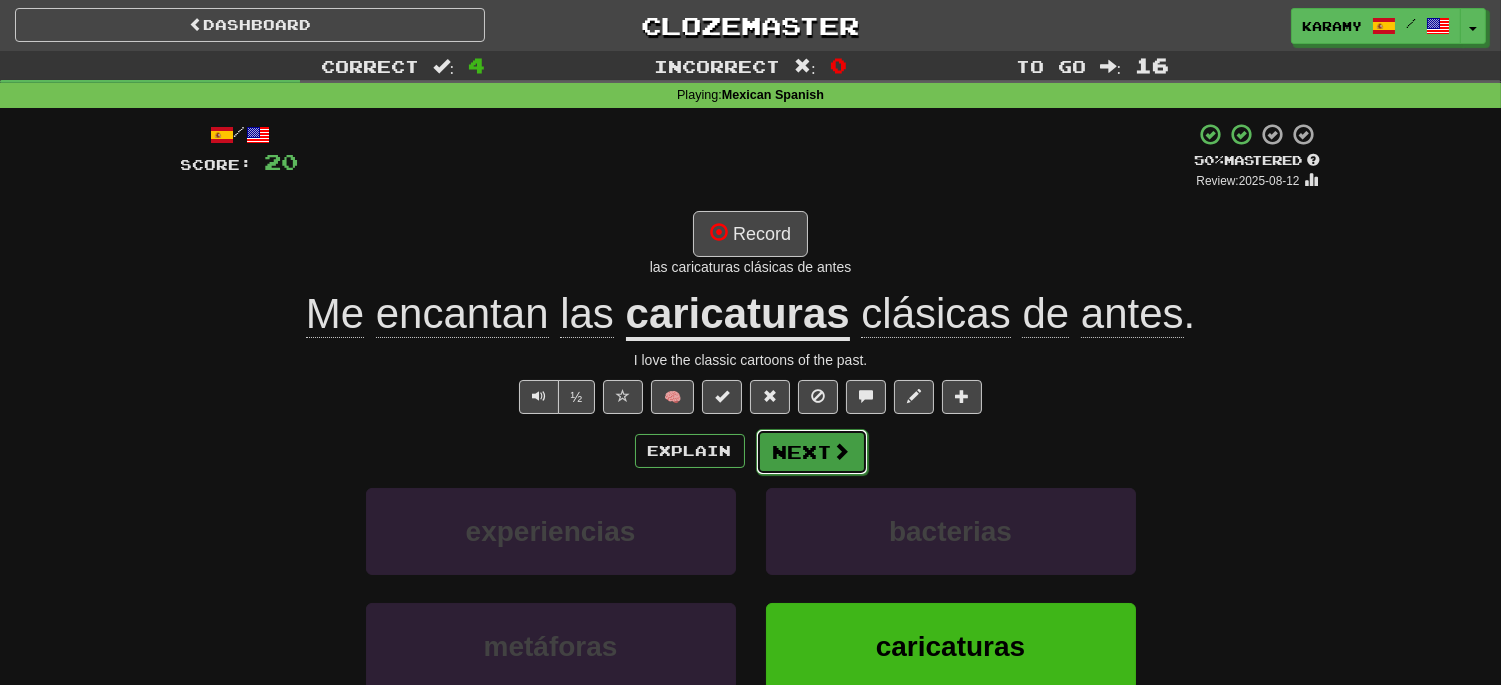 click at bounding box center (842, 451) 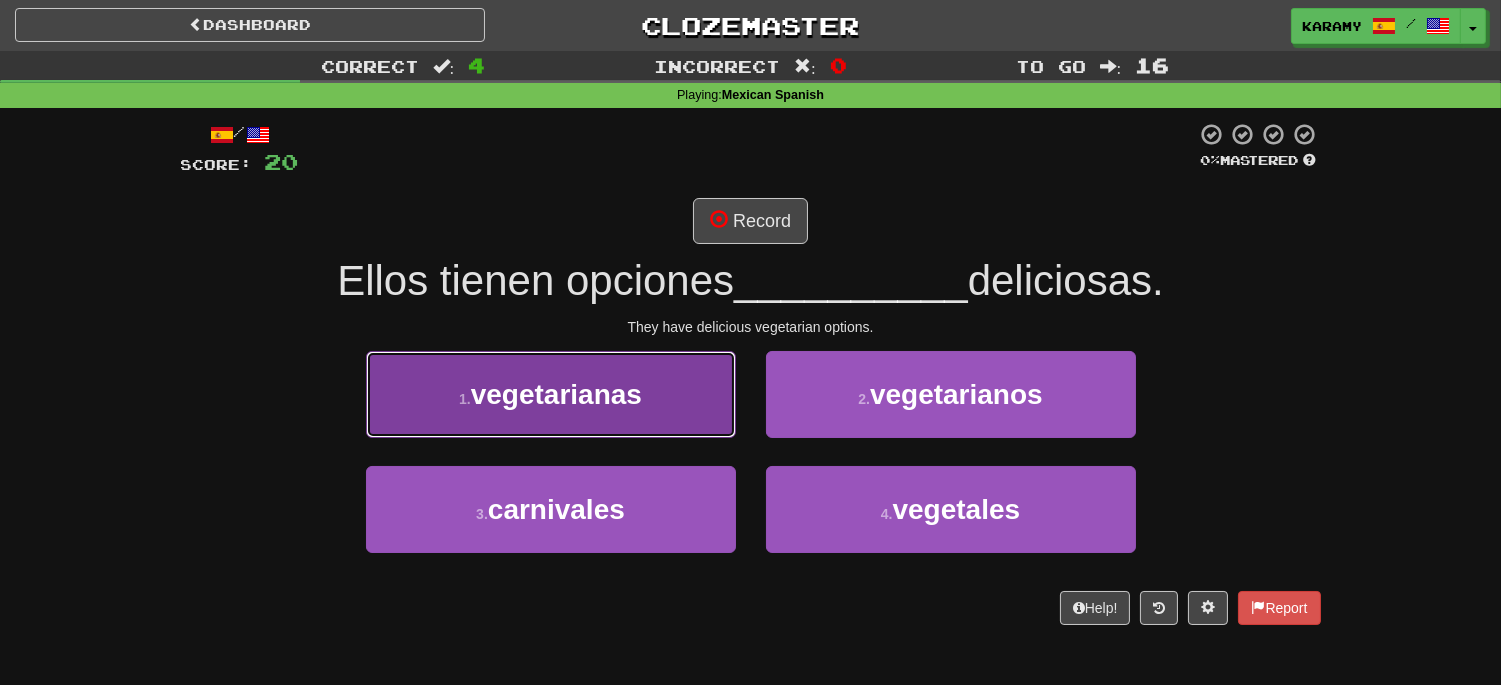 click on "1 .  vegetarianas" at bounding box center [551, 394] 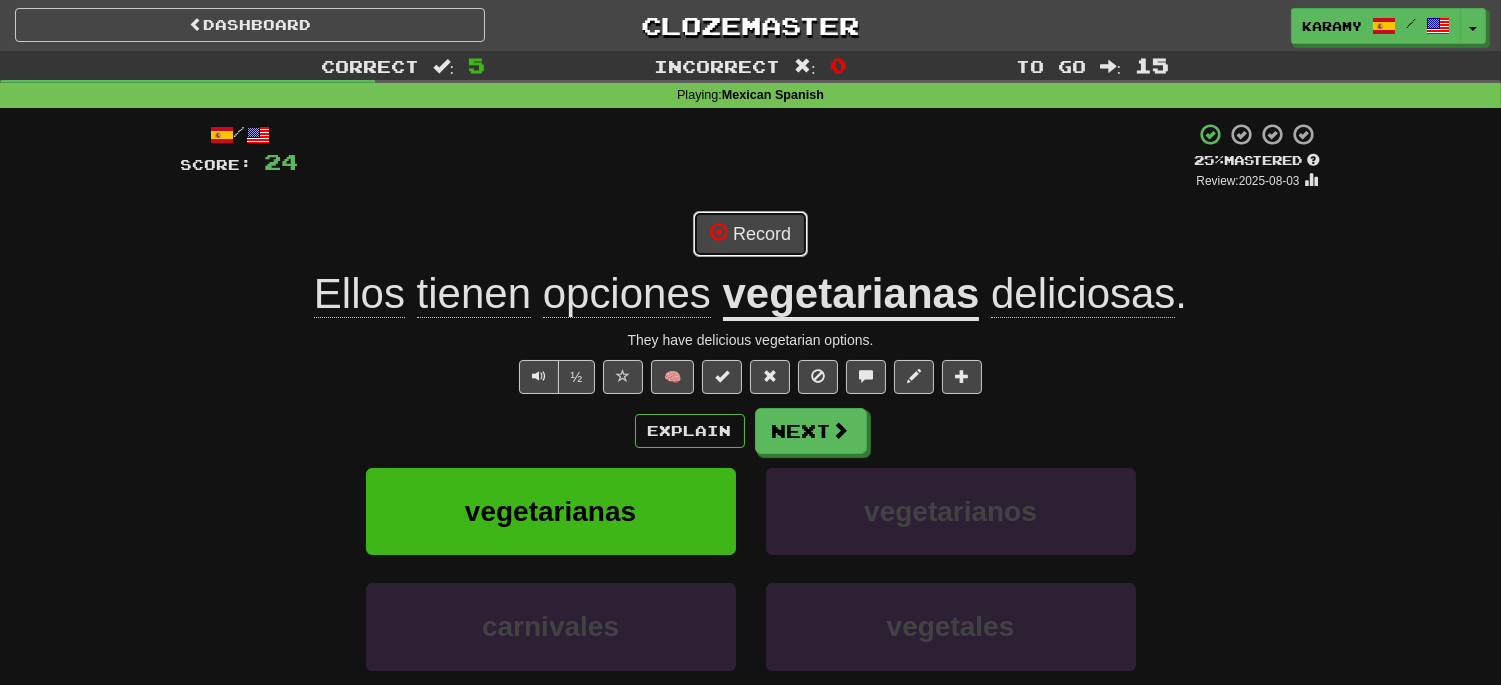 click on "Record" at bounding box center (750, 234) 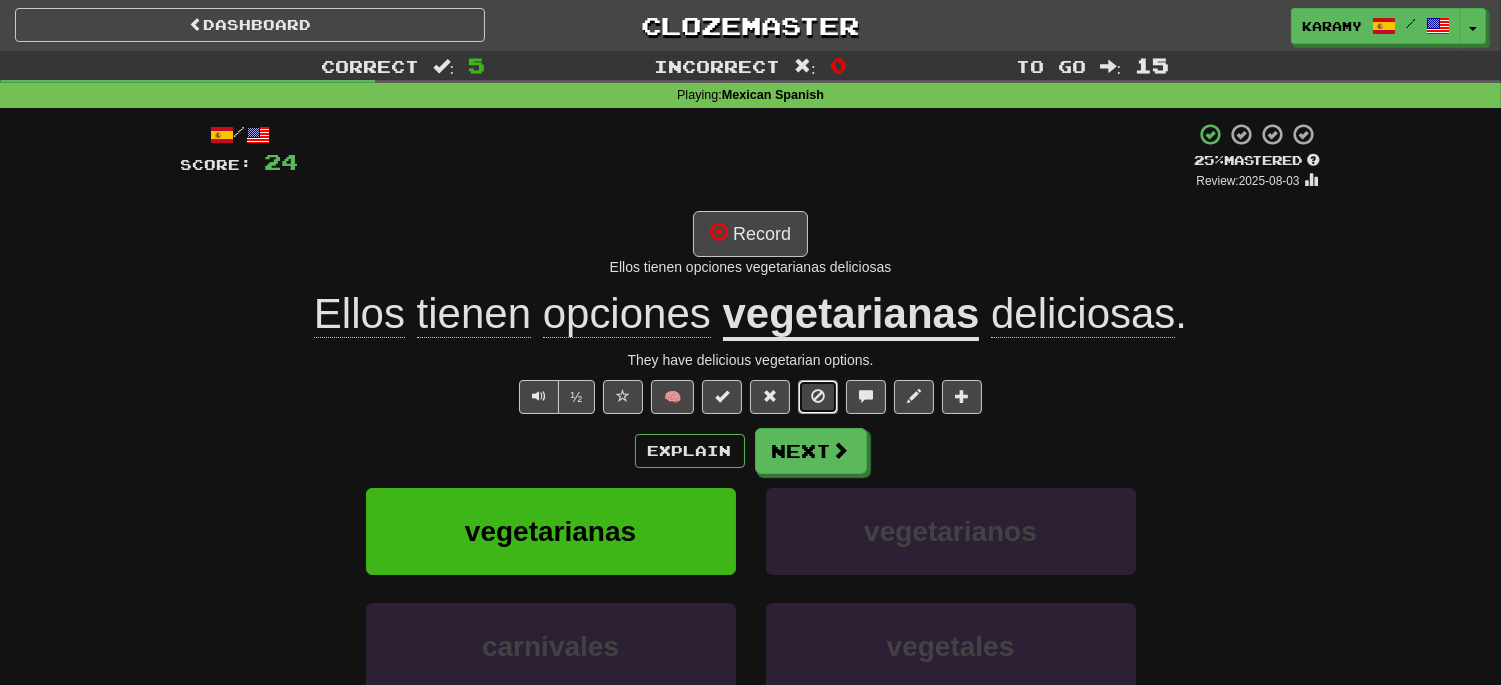 click at bounding box center (818, 396) 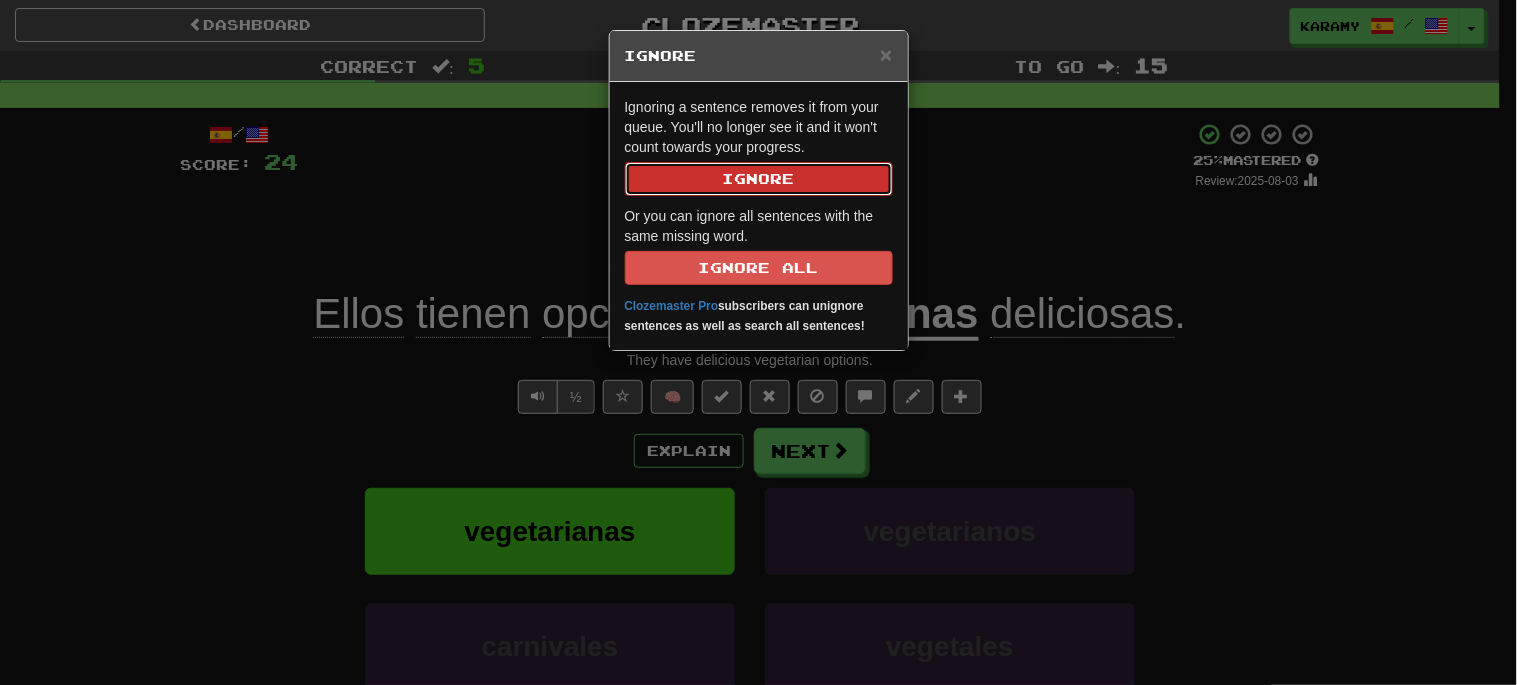 click on "Ignore" at bounding box center (759, 179) 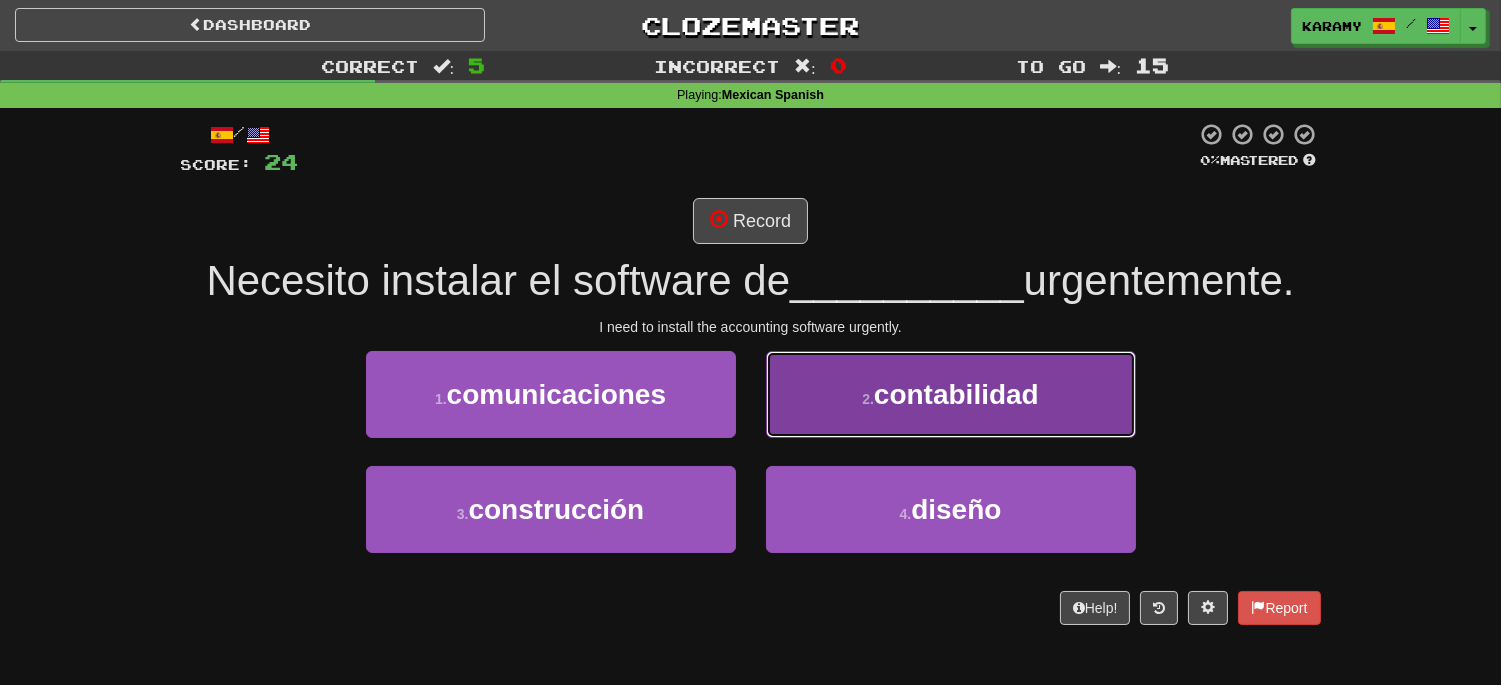 click on "2 .  contabilidad" at bounding box center [951, 394] 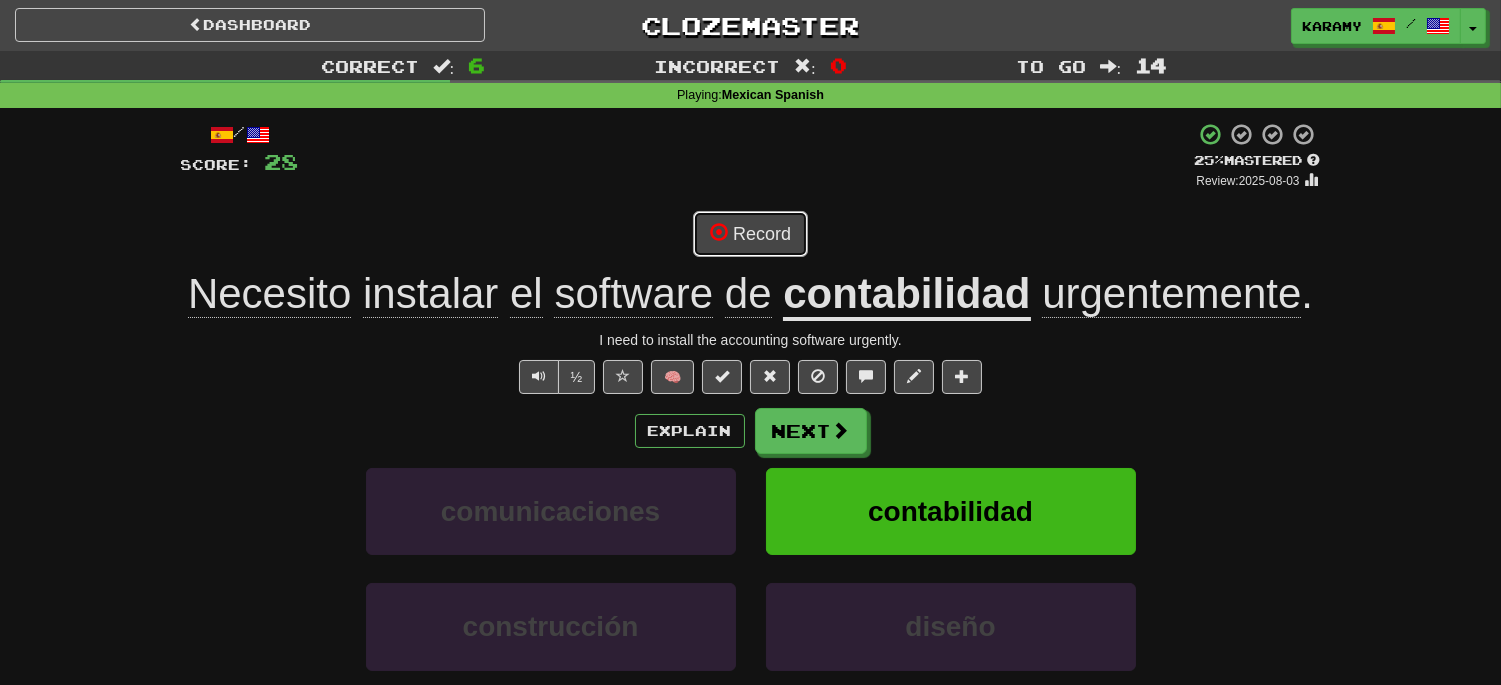 click on "Record" at bounding box center [750, 234] 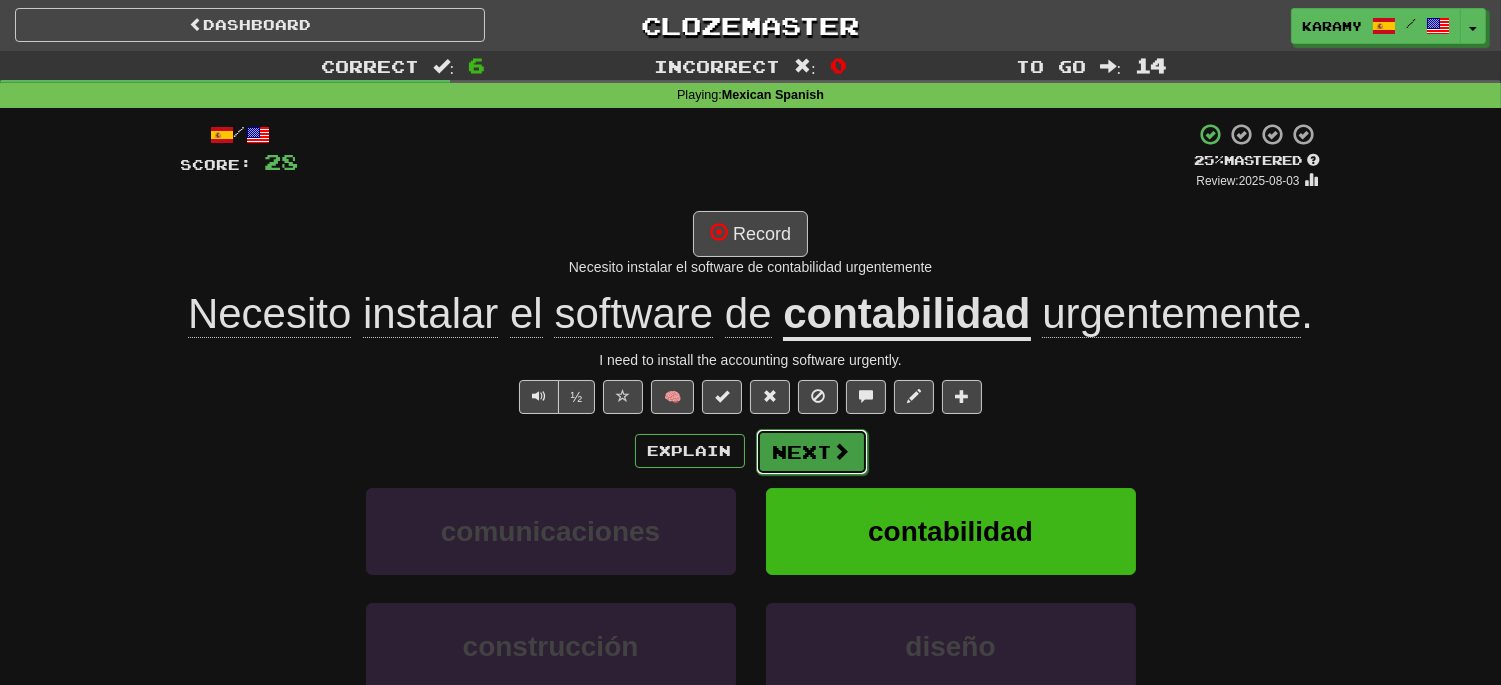 click on "Next" at bounding box center (812, 452) 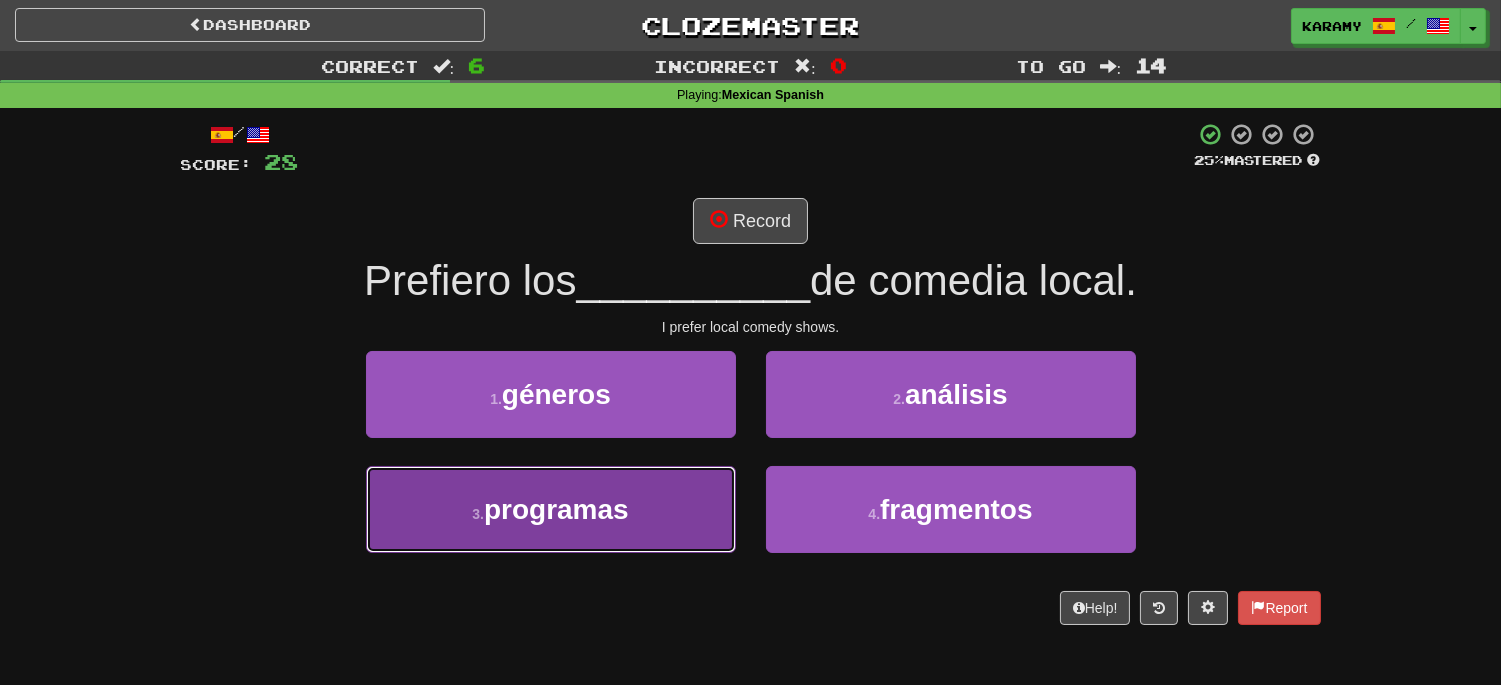 click on "3 .  programas" at bounding box center [551, 509] 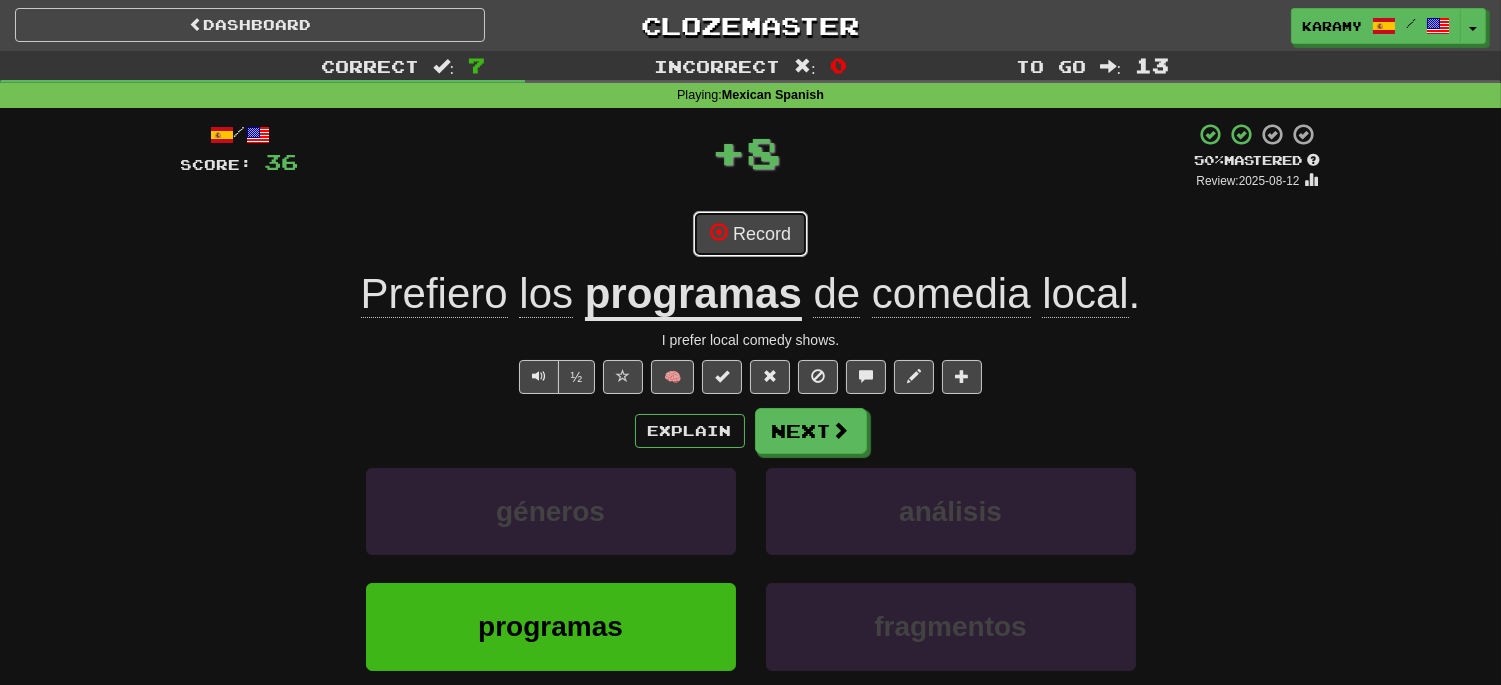 click on "Record" at bounding box center (750, 234) 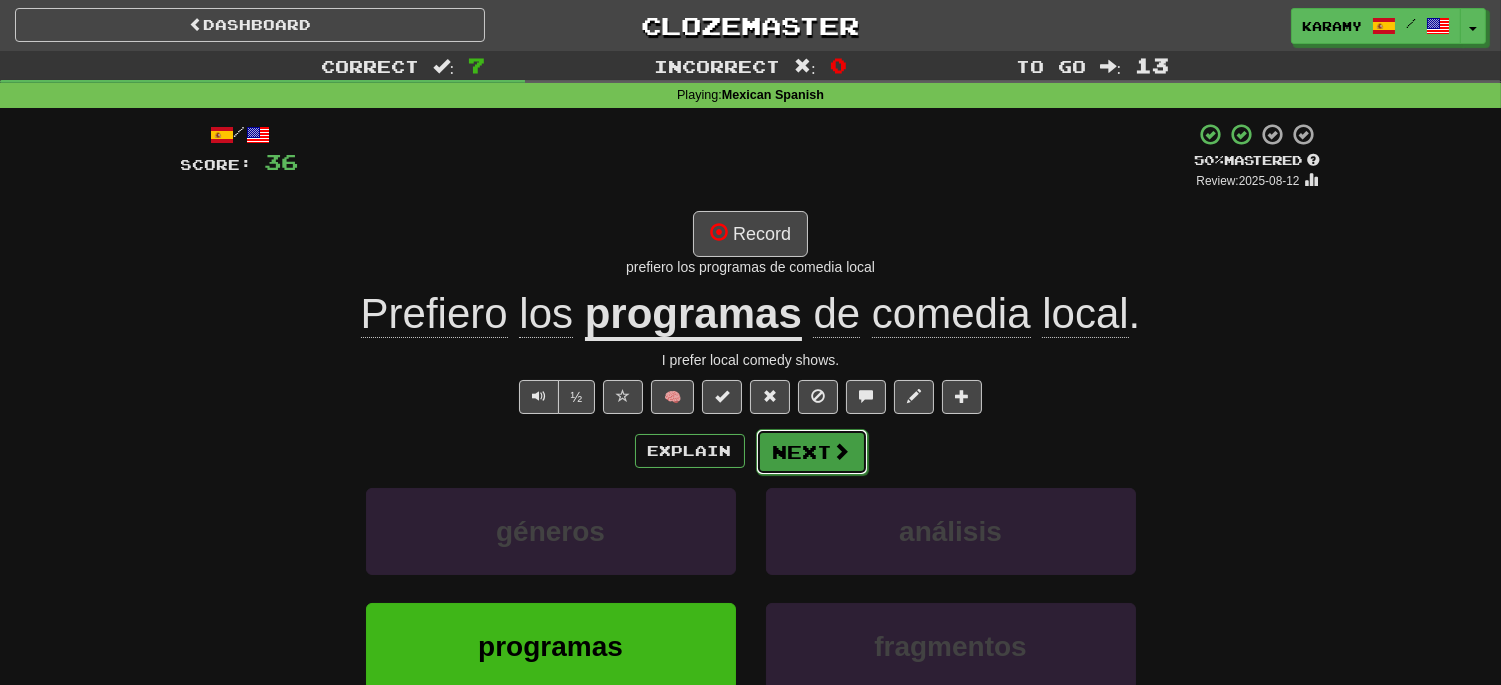 click at bounding box center [842, 451] 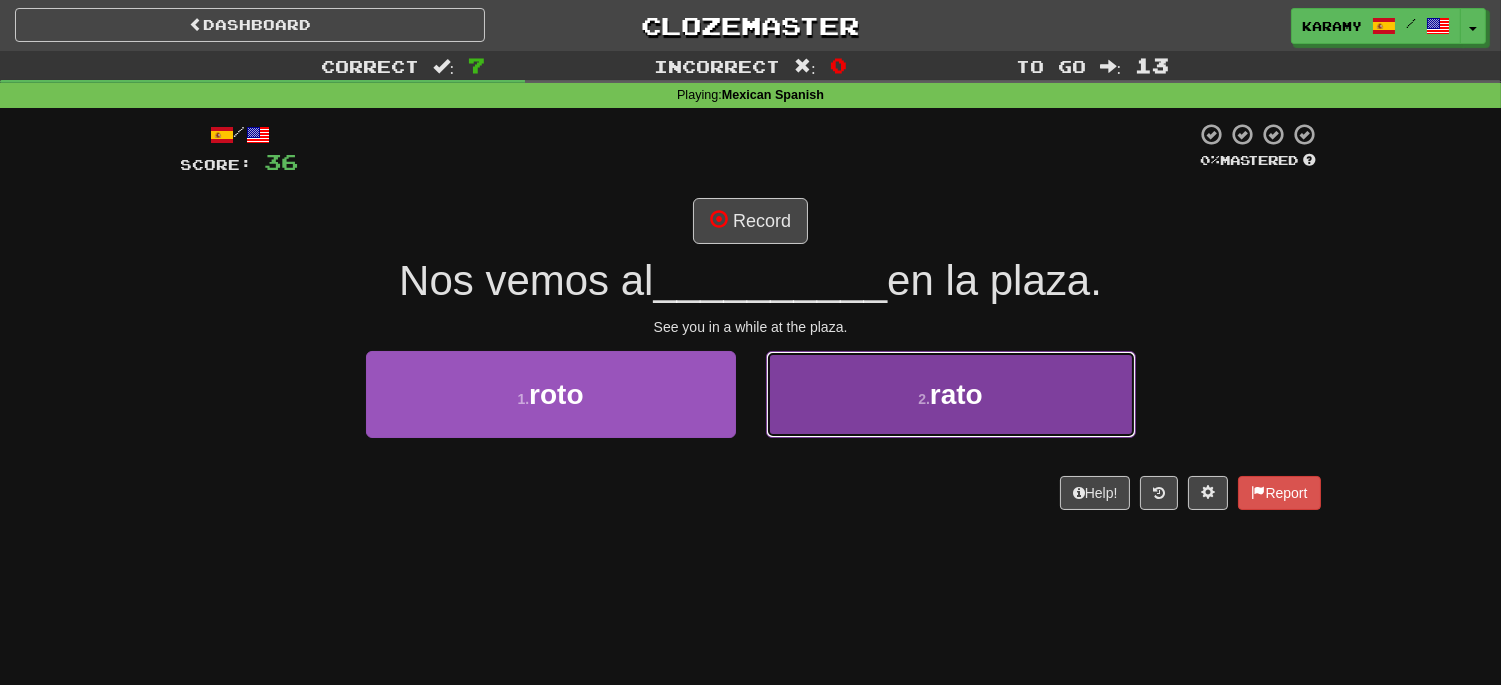 click on "2 .  rato" at bounding box center [951, 394] 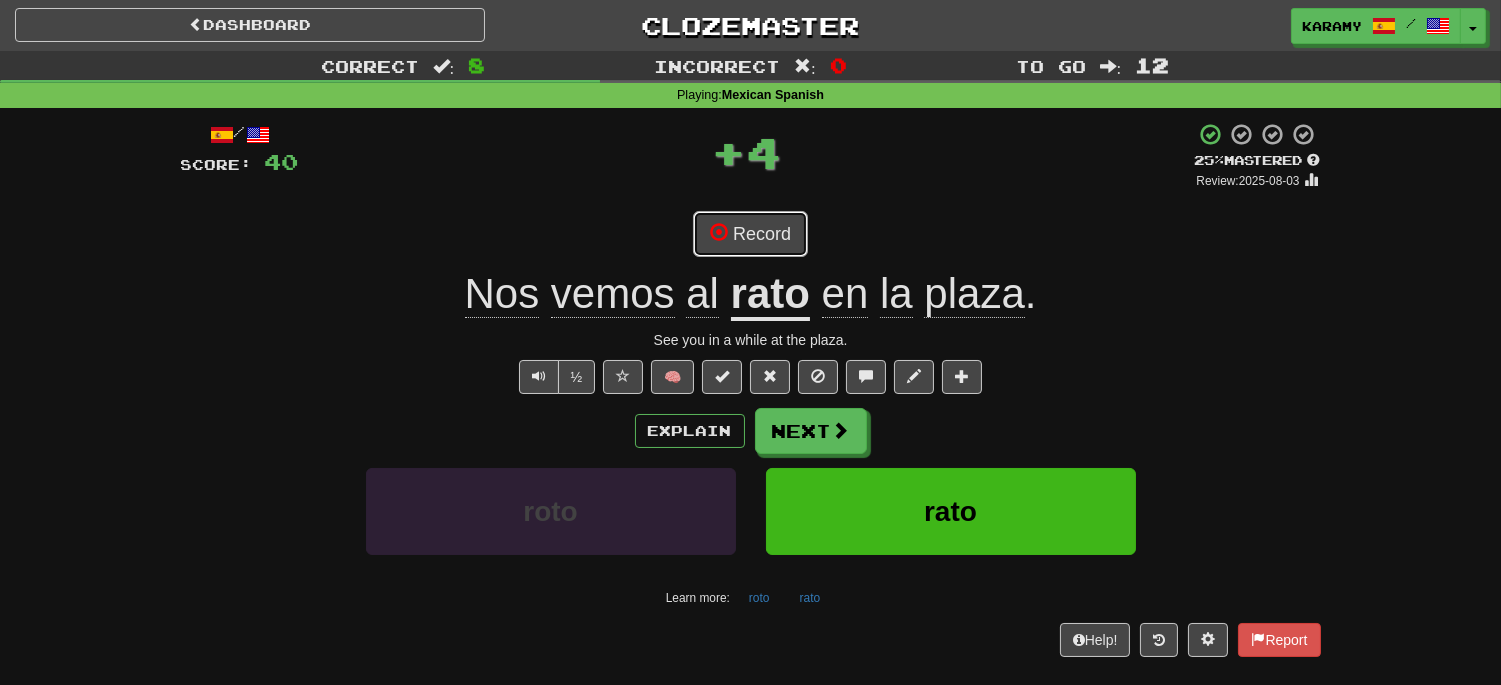 click on "Record" at bounding box center [750, 234] 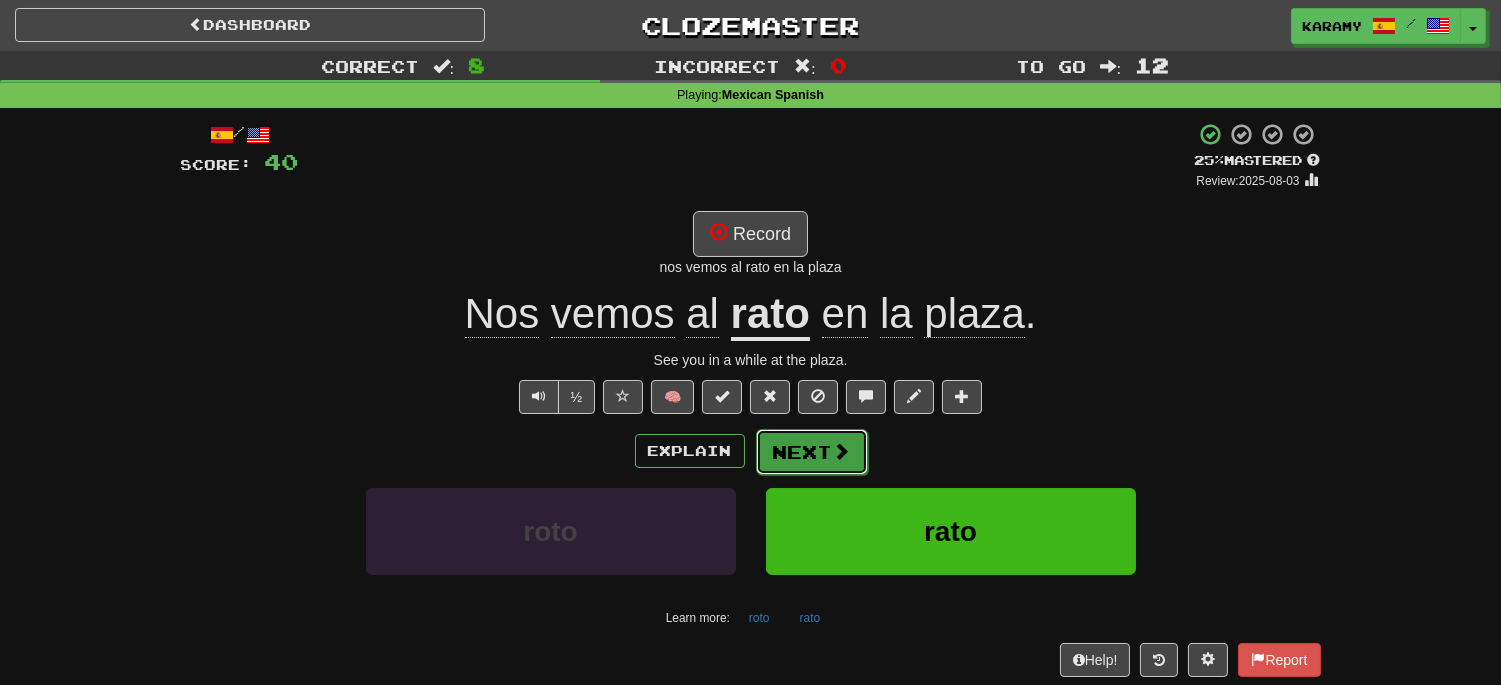 click on "Next" at bounding box center [812, 452] 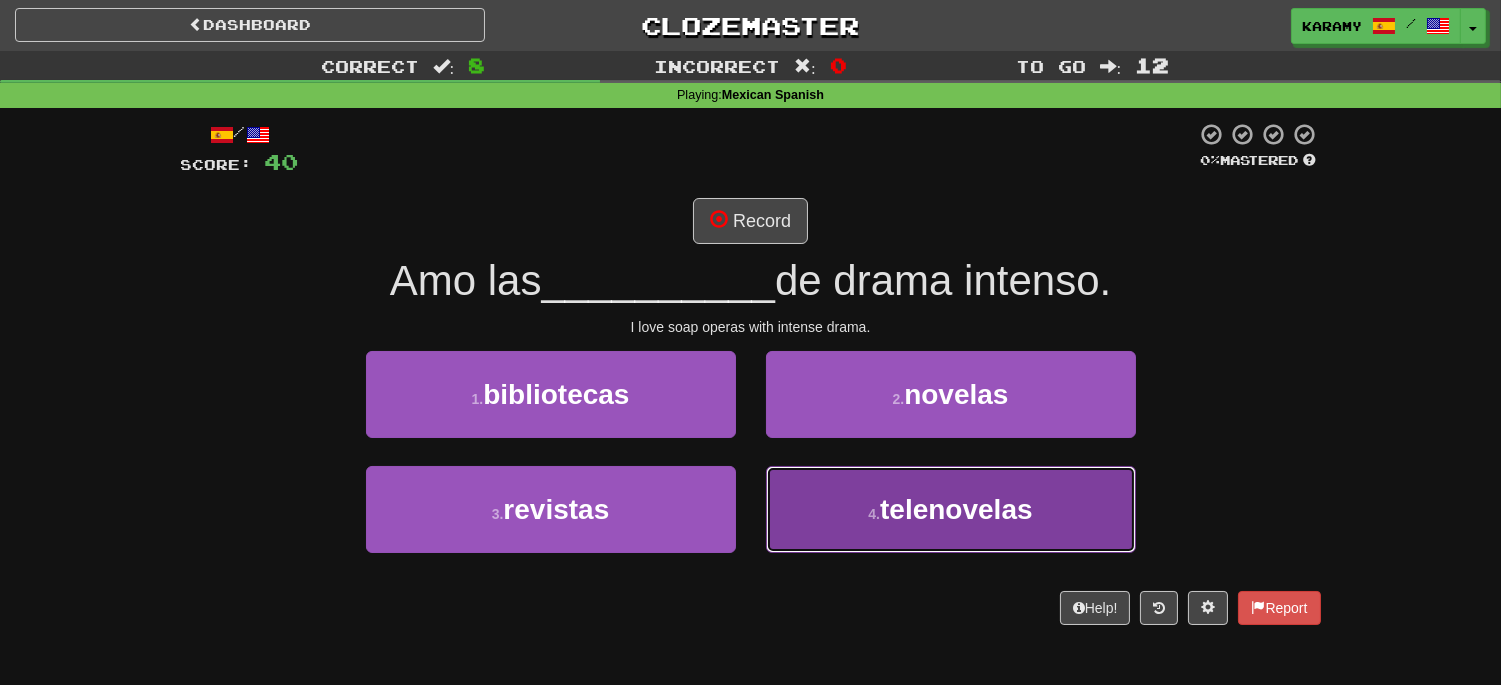 click on "4 .  telenovelas" at bounding box center (951, 509) 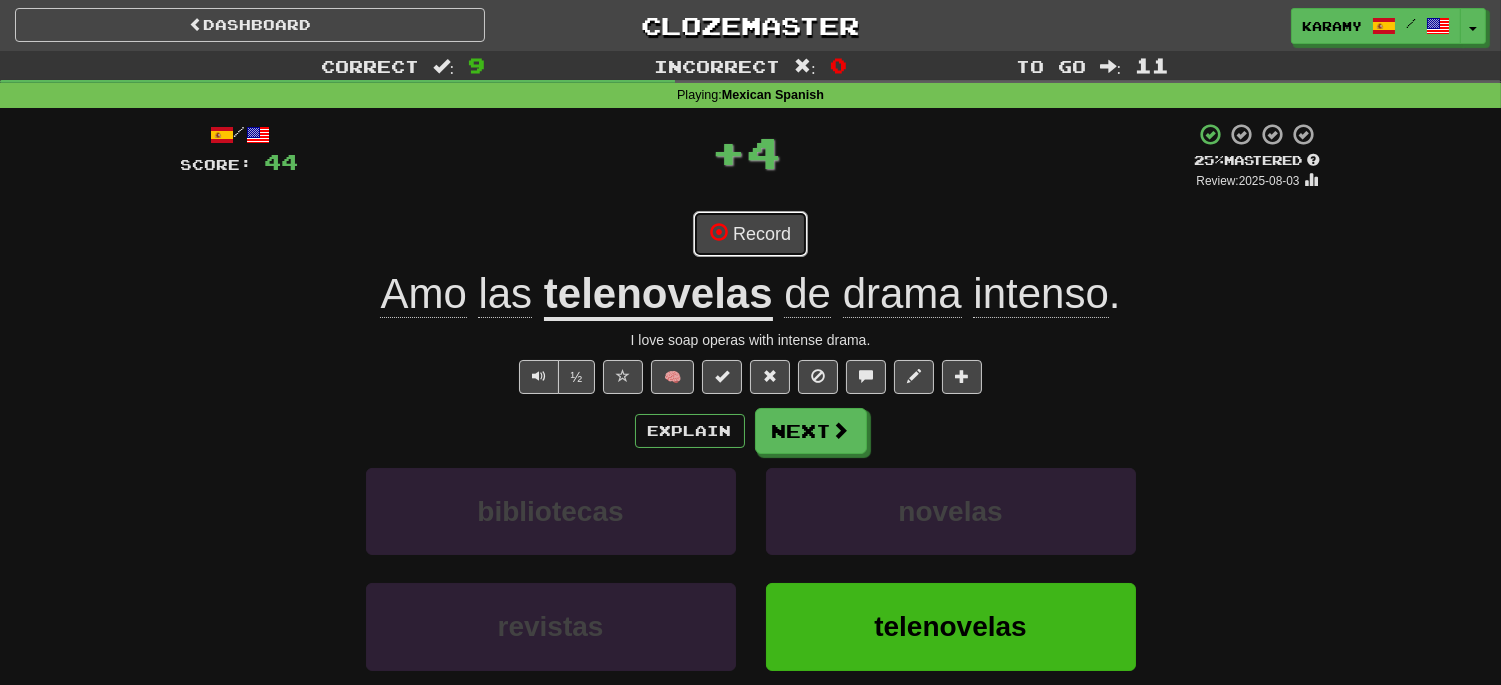 click on "Record" at bounding box center [750, 234] 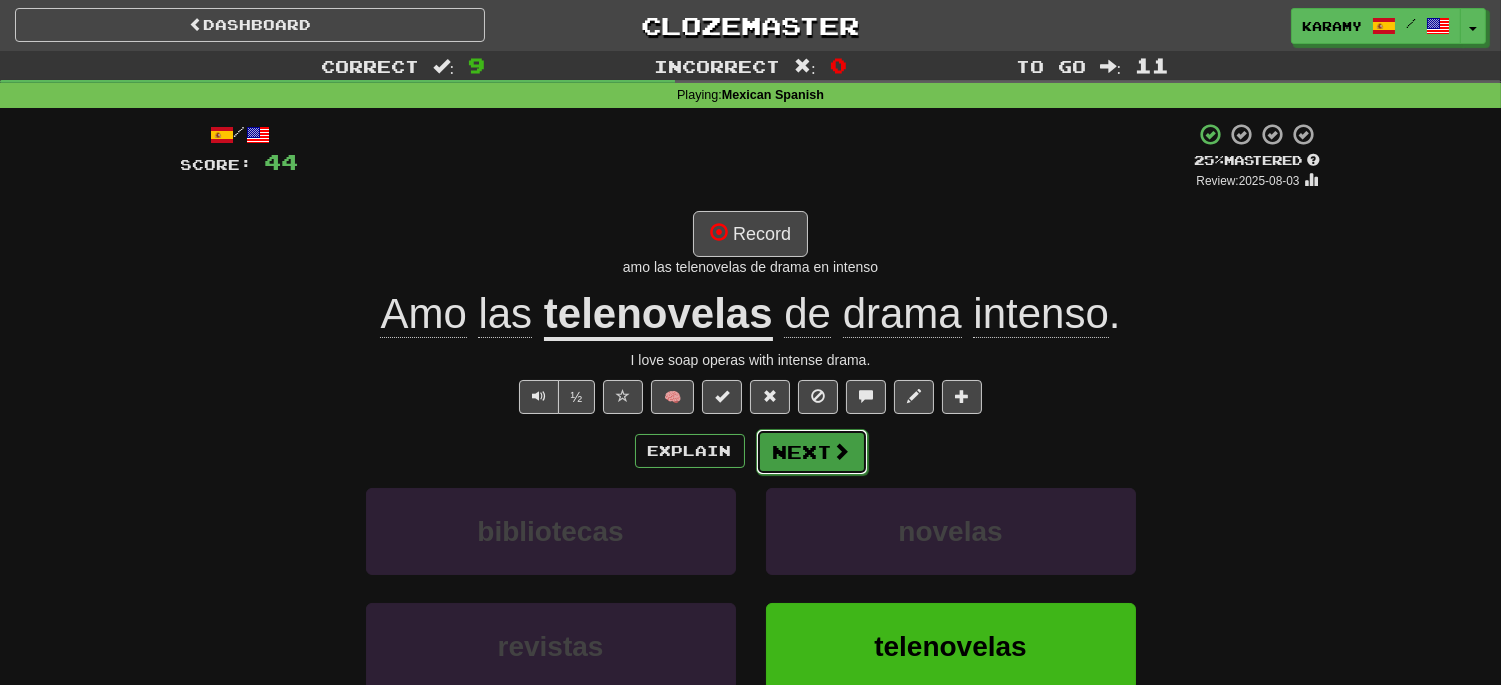 click on "Next" at bounding box center [812, 452] 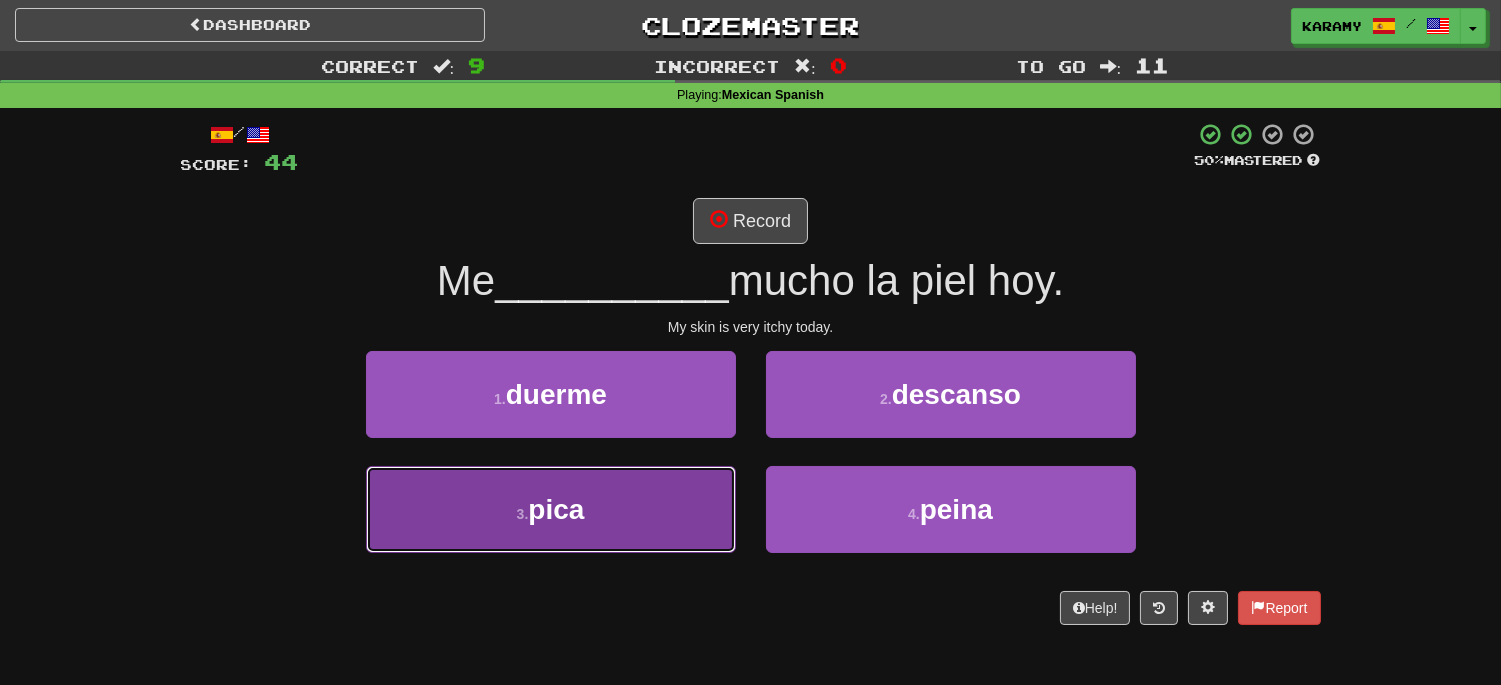 click on "3 .  pica" at bounding box center [551, 509] 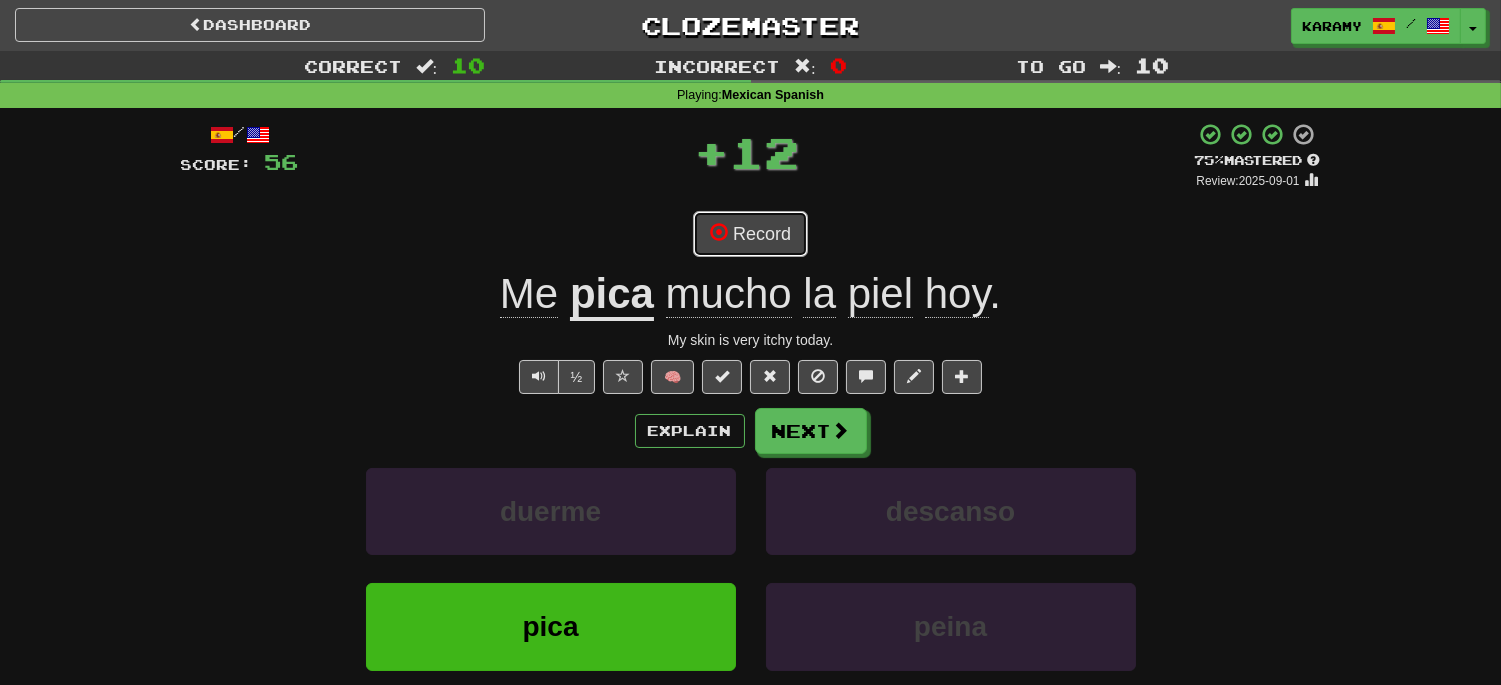click on "Record" at bounding box center [750, 234] 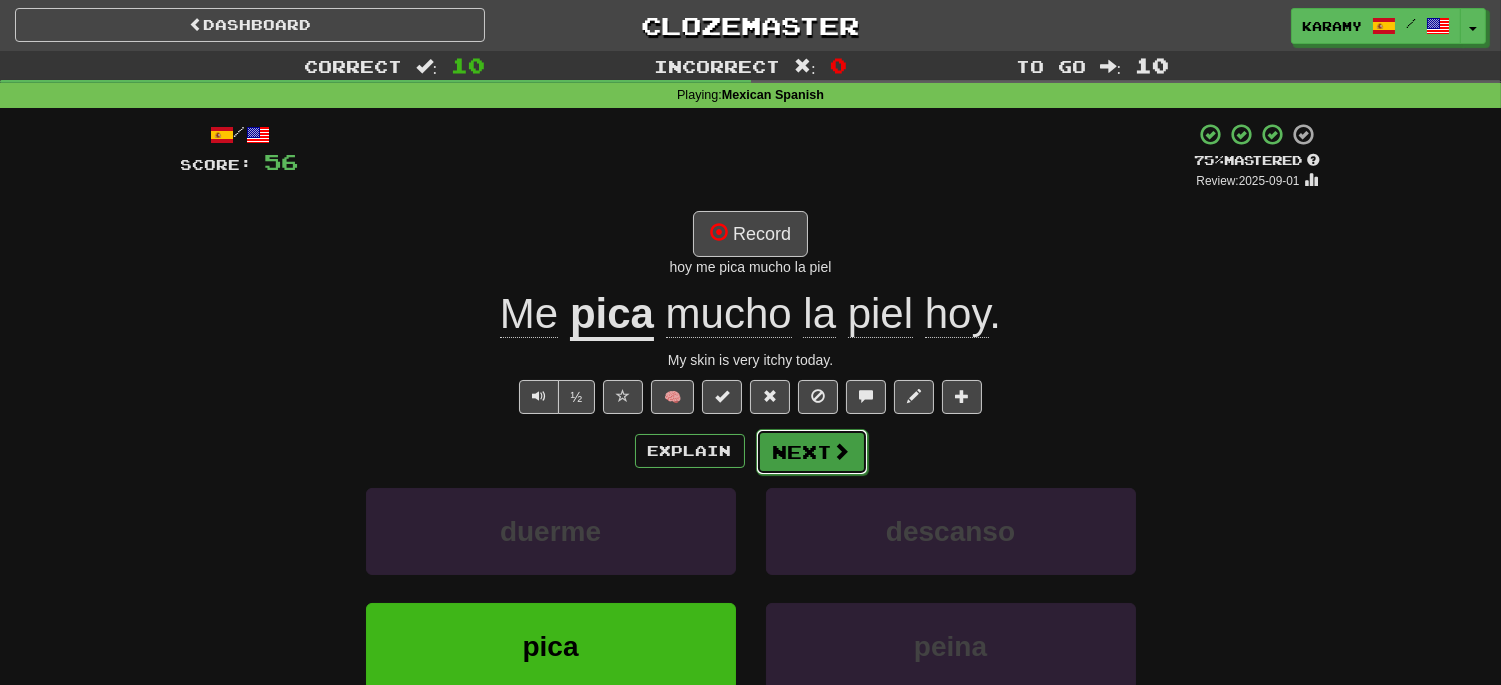 click on "Next" at bounding box center [812, 452] 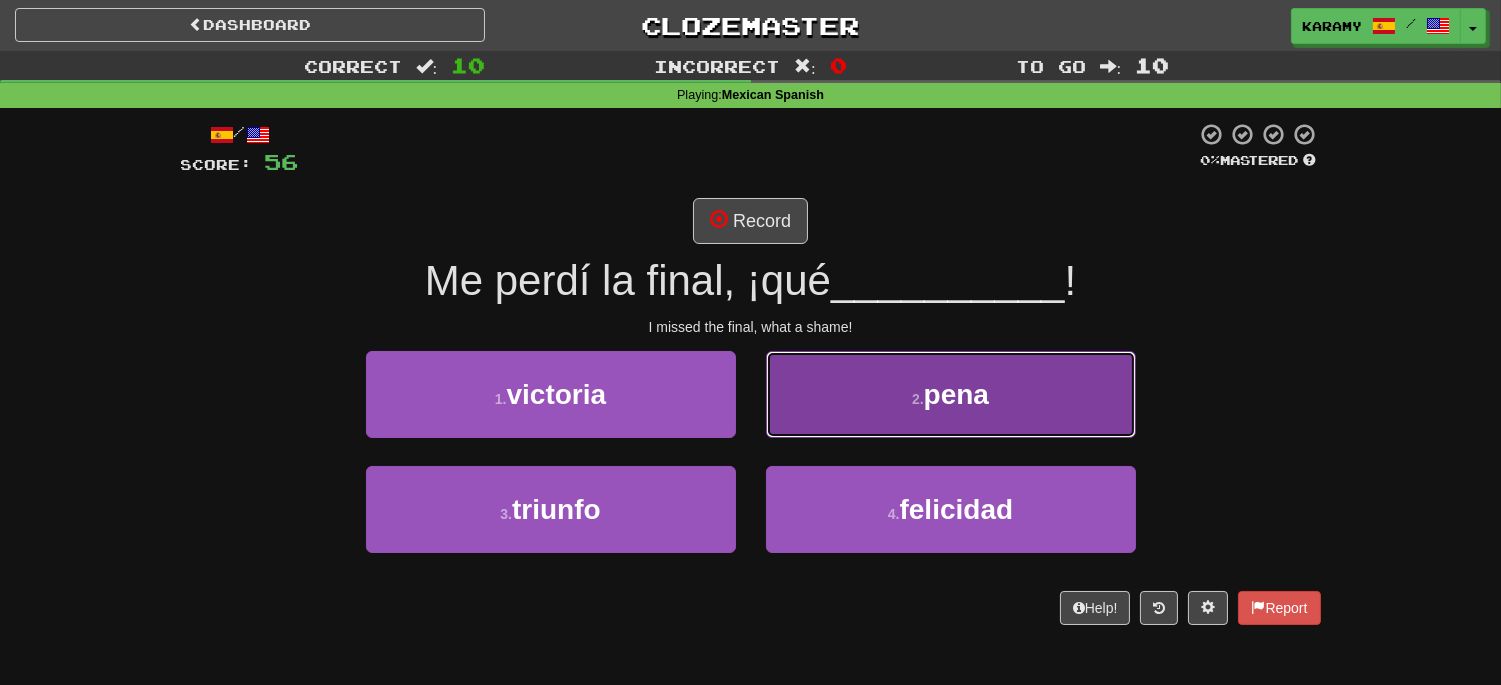 click on "2 .  pena" at bounding box center (951, 394) 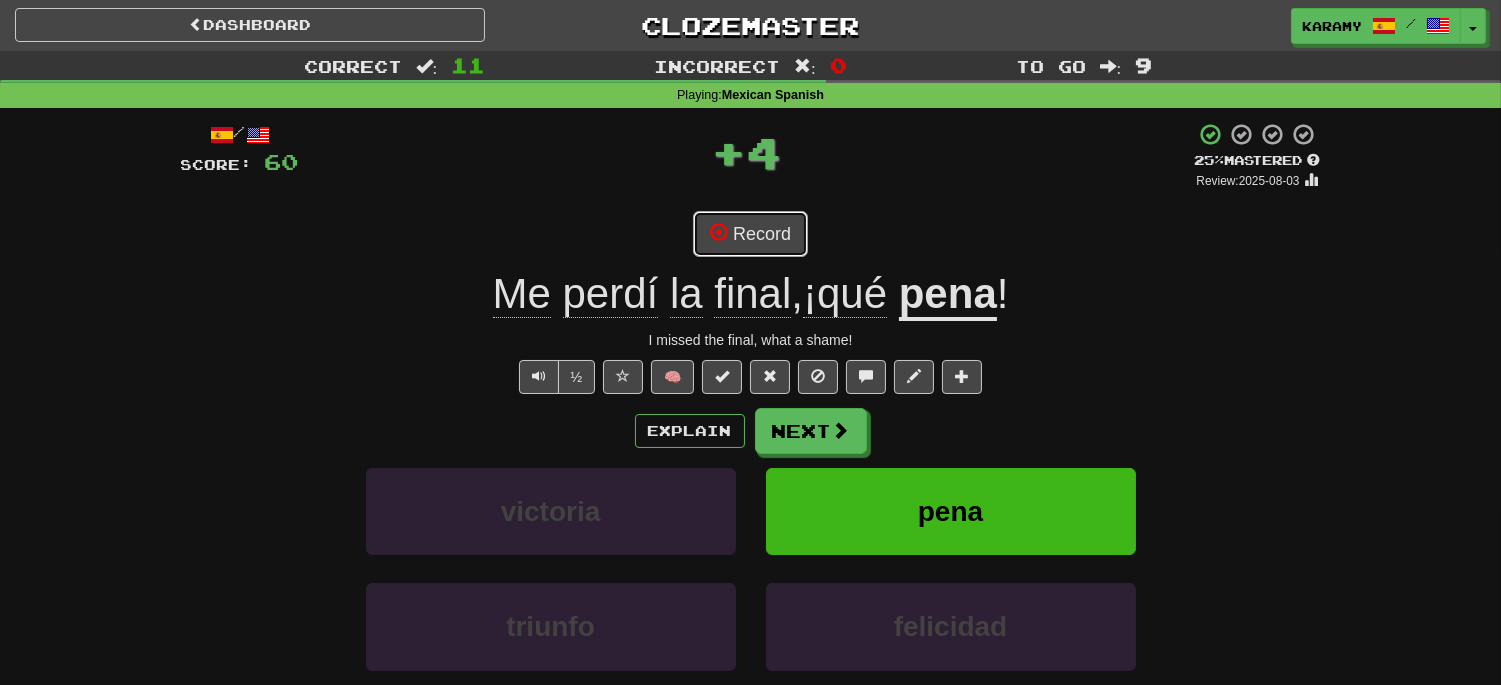 click on "Record" at bounding box center [750, 234] 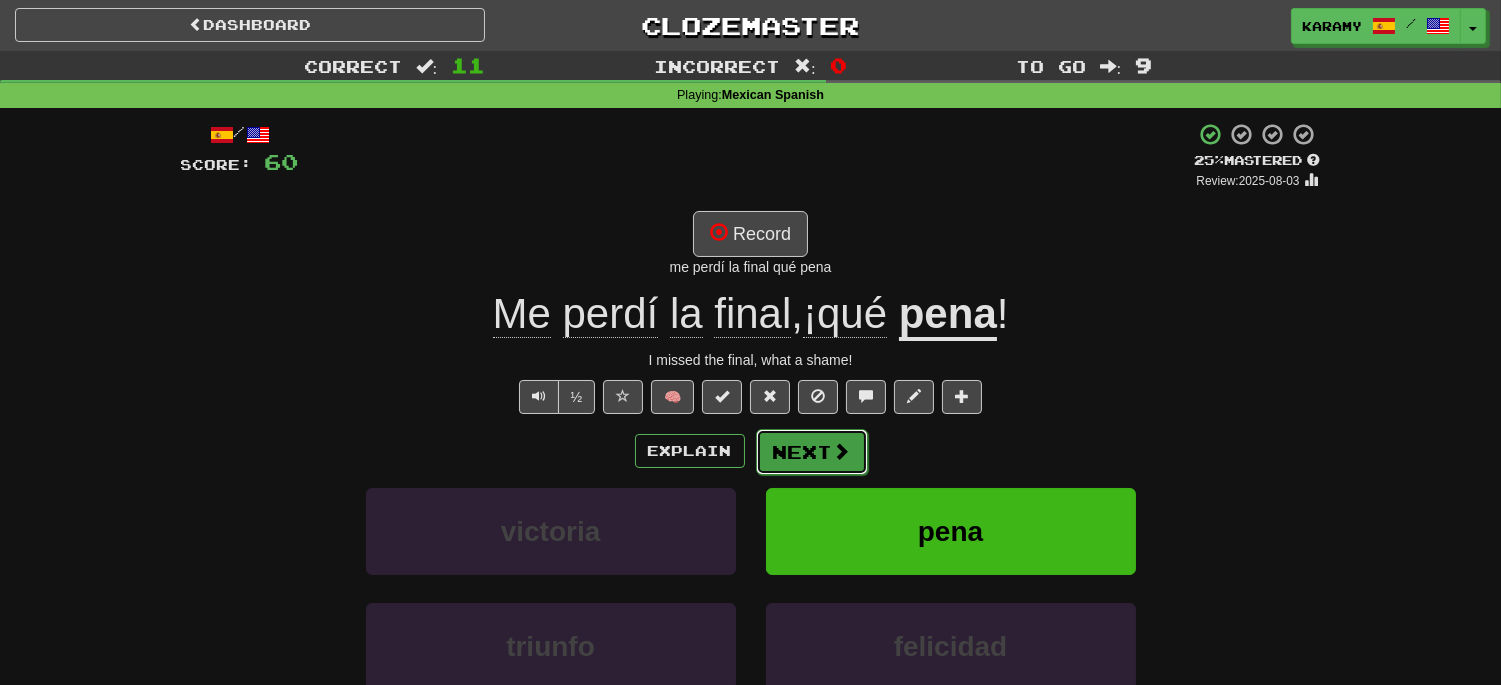 click at bounding box center [842, 451] 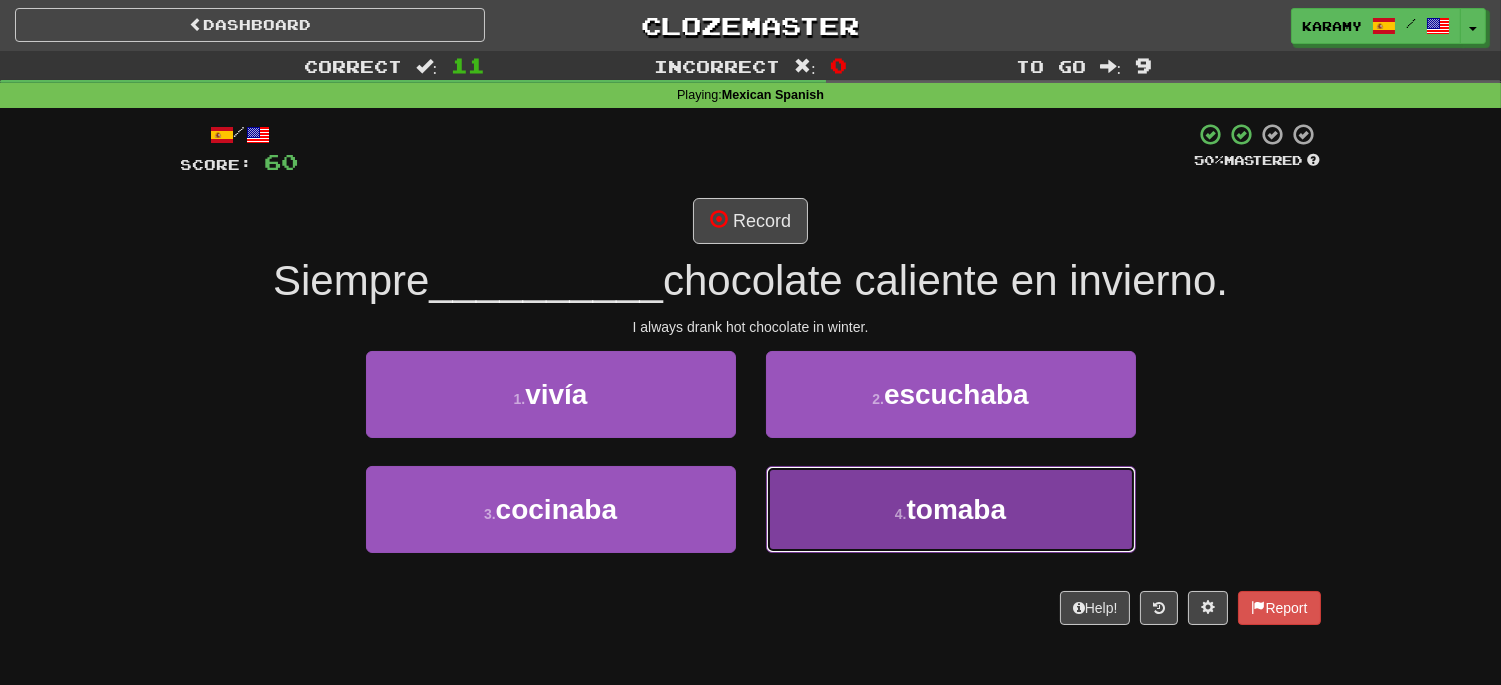 click on "4 .  tomaba" at bounding box center [951, 509] 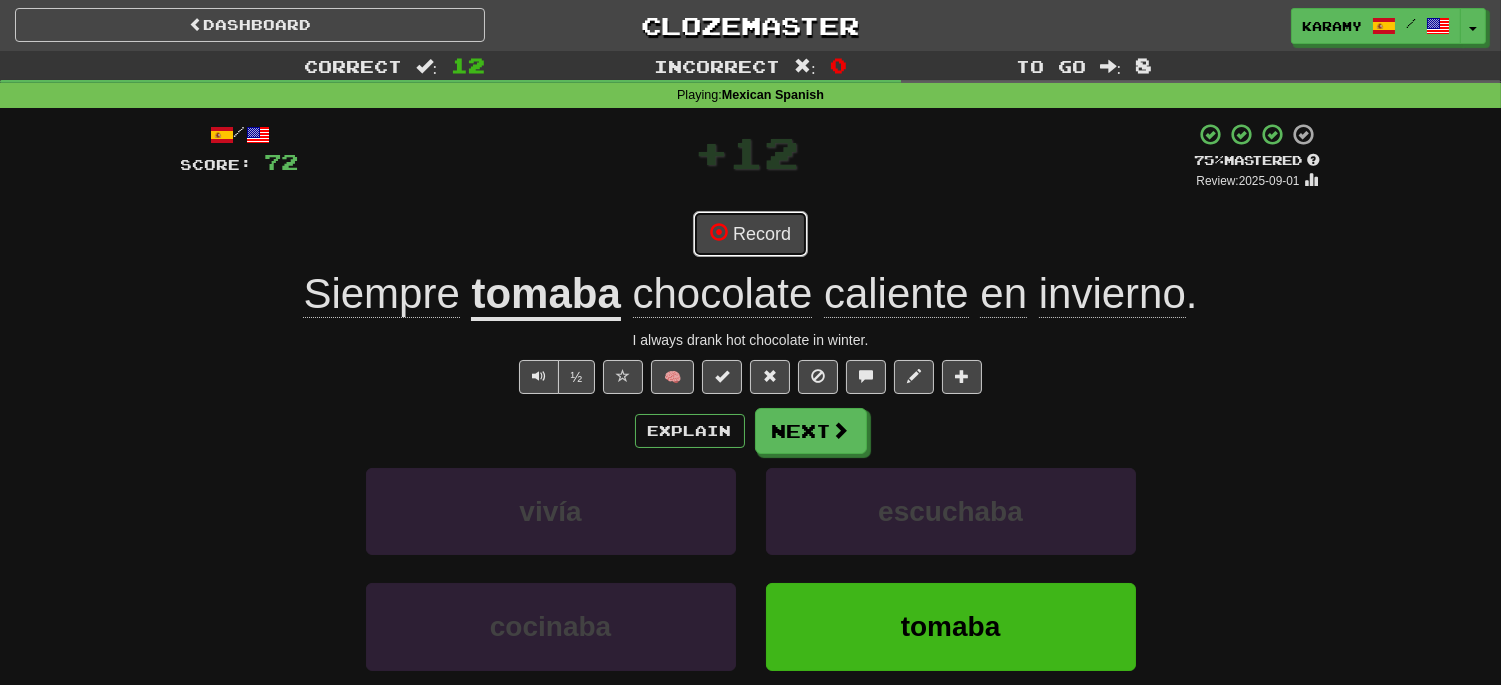 click on "Record" at bounding box center (750, 234) 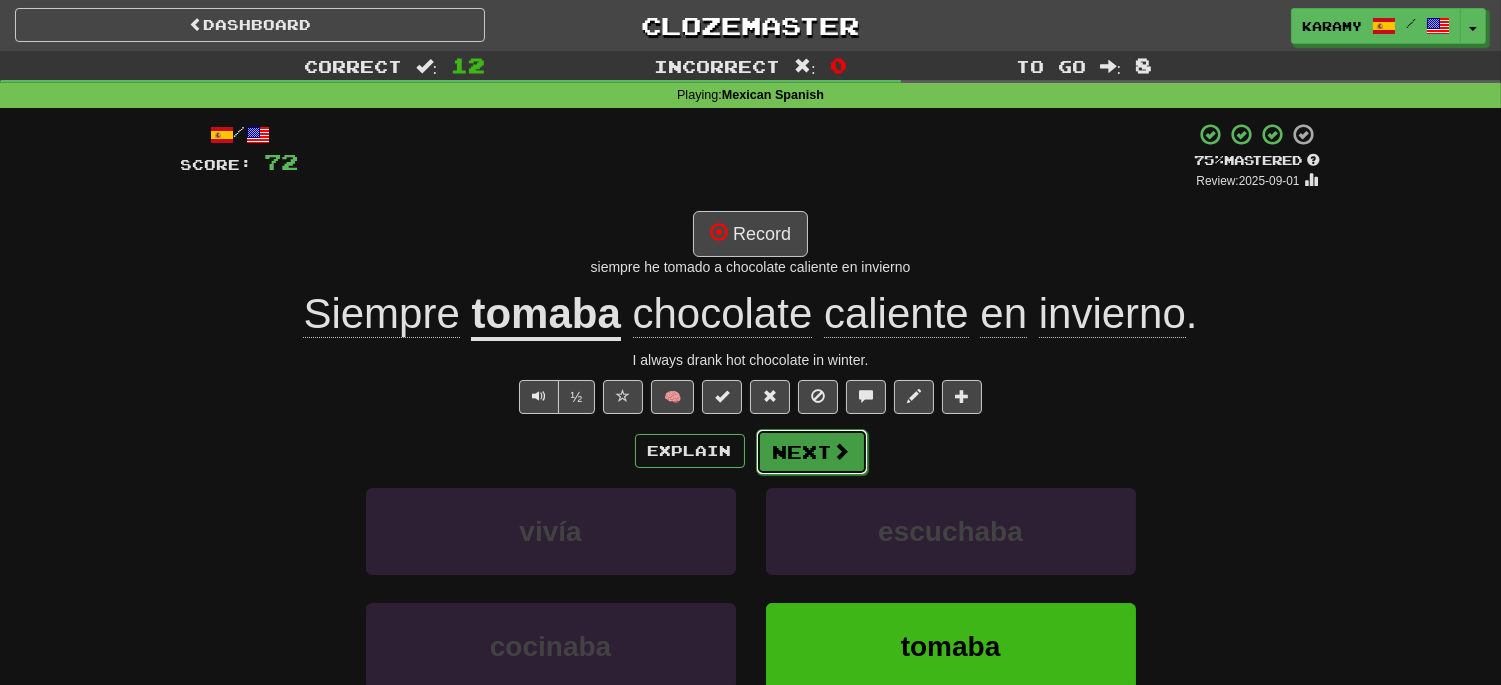 click on "Next" at bounding box center (812, 452) 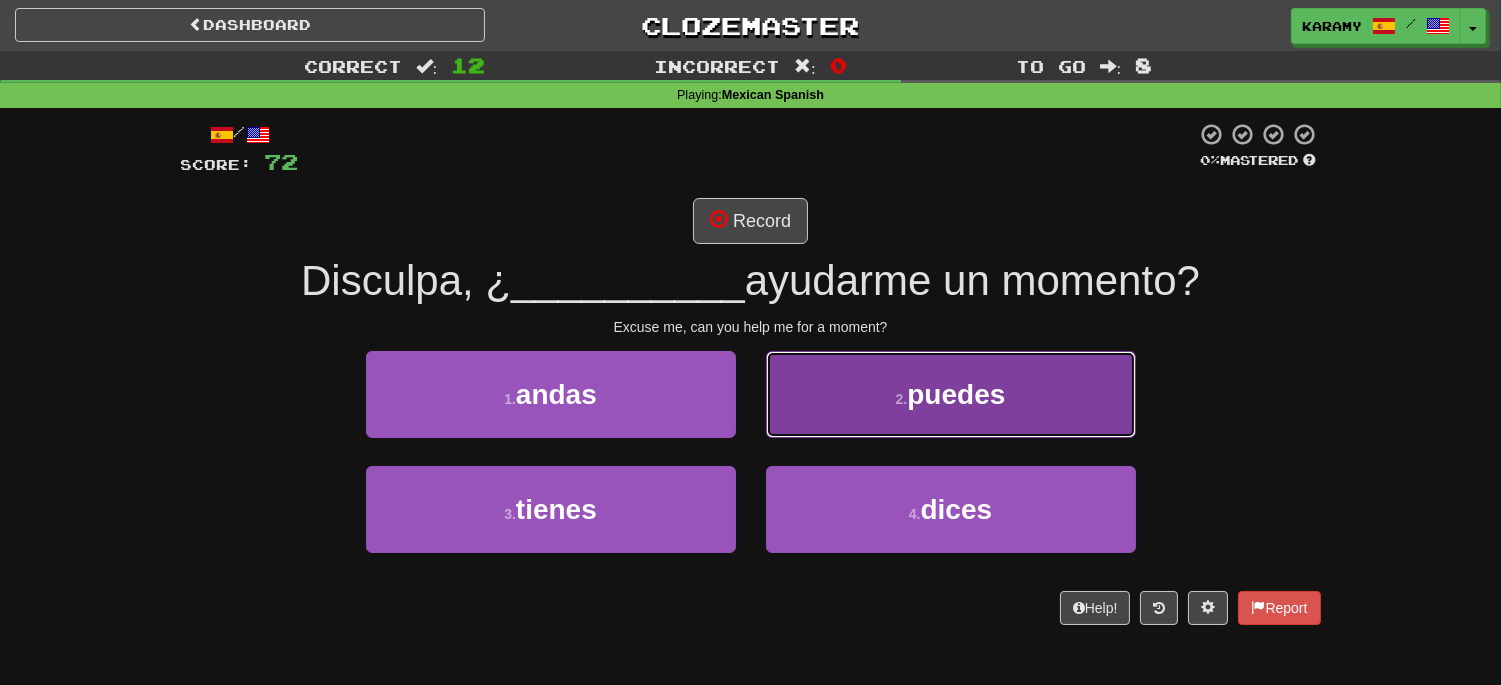 click on "2 .  puedes" at bounding box center [951, 394] 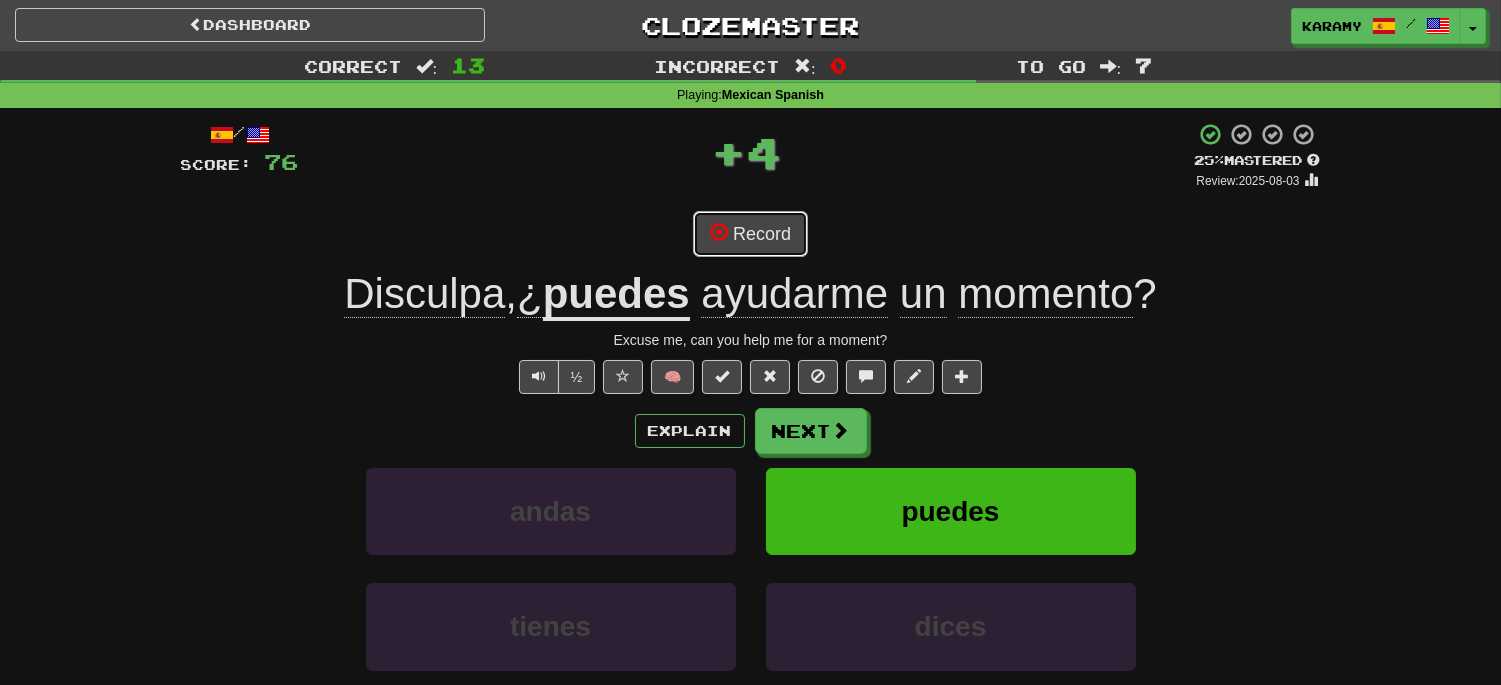 click on "Record" at bounding box center [750, 234] 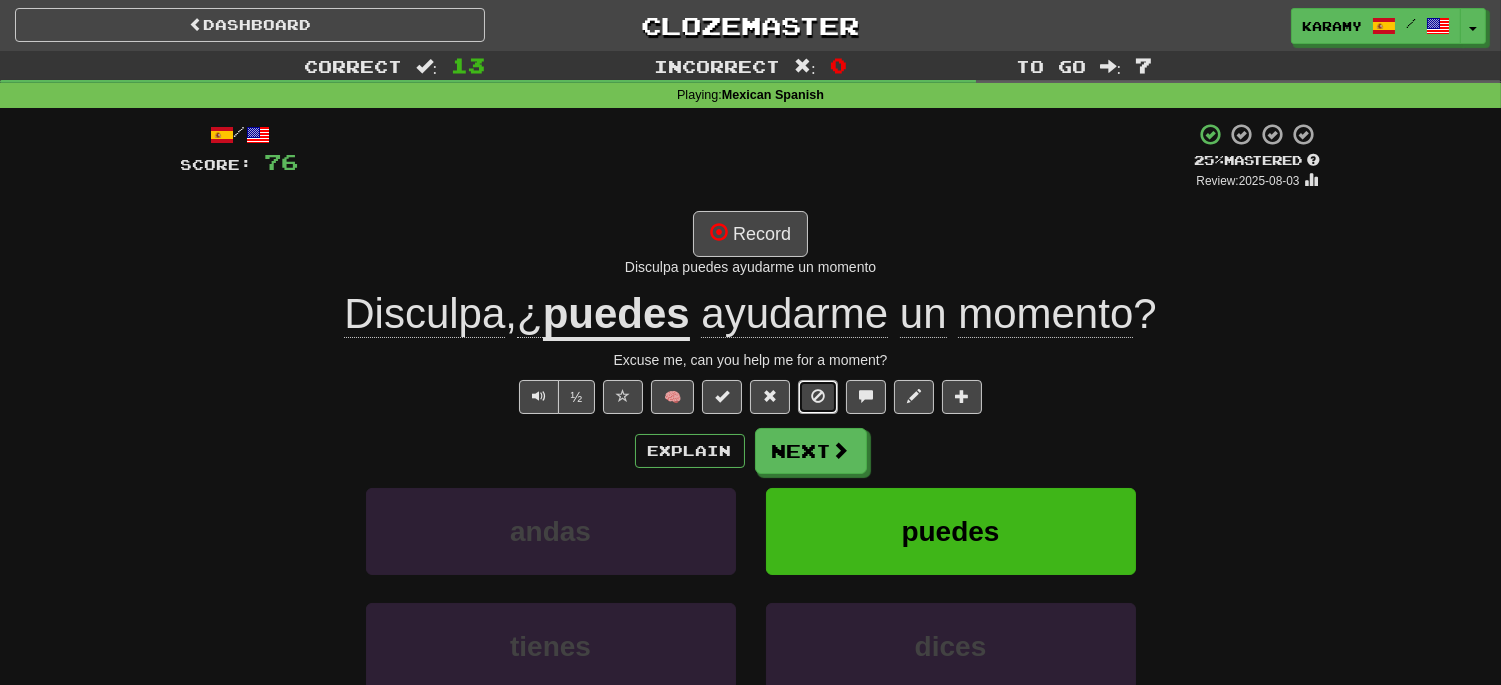 click at bounding box center (818, 397) 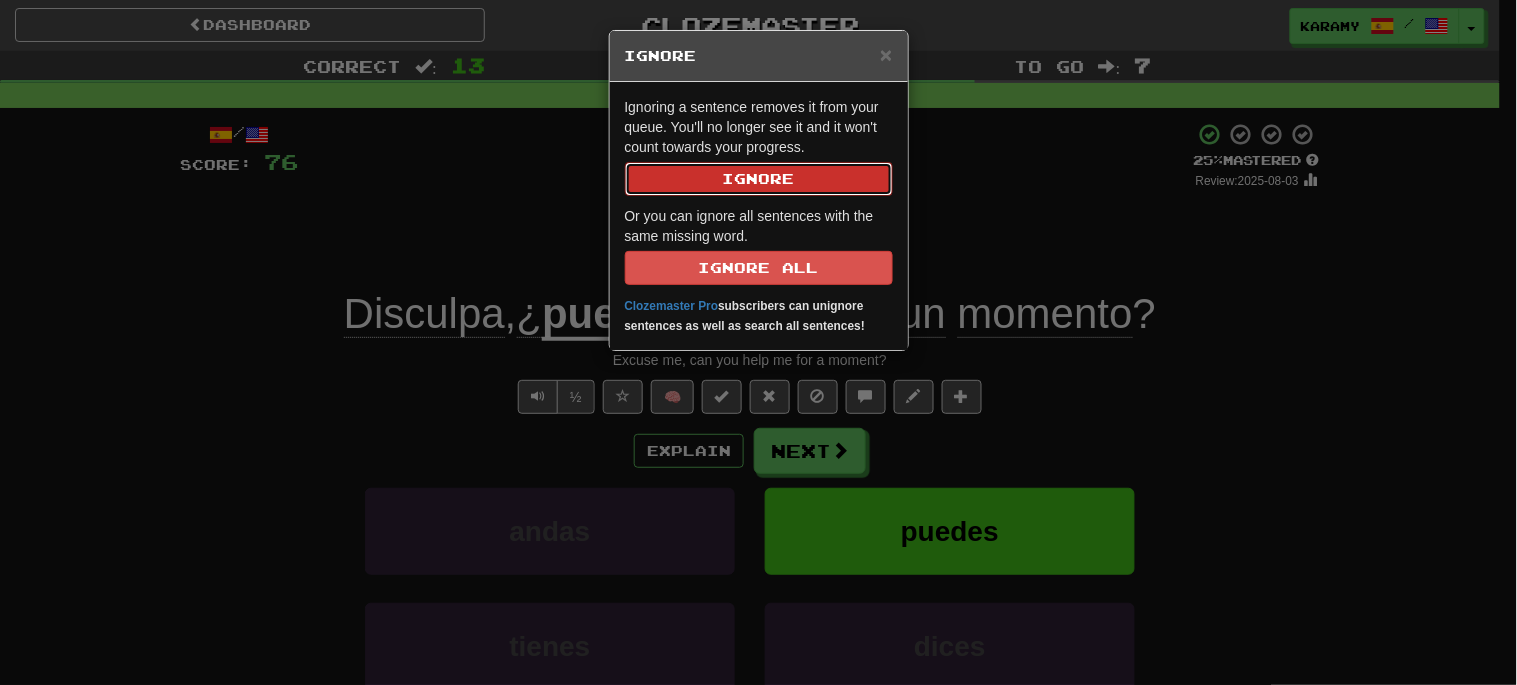 drag, startPoint x: 775, startPoint y: 183, endPoint x: 784, endPoint y: 191, distance: 12.0415945 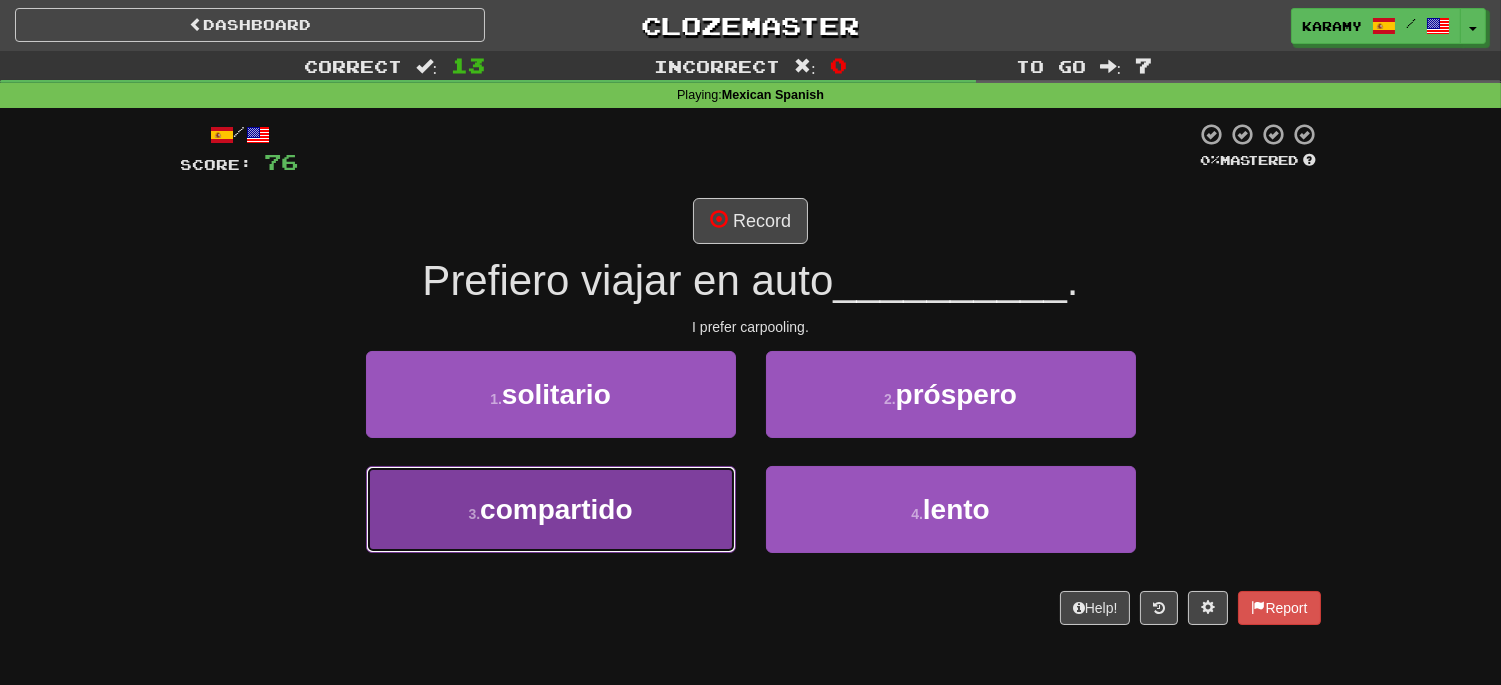 click on "3 .  compartido" at bounding box center [551, 509] 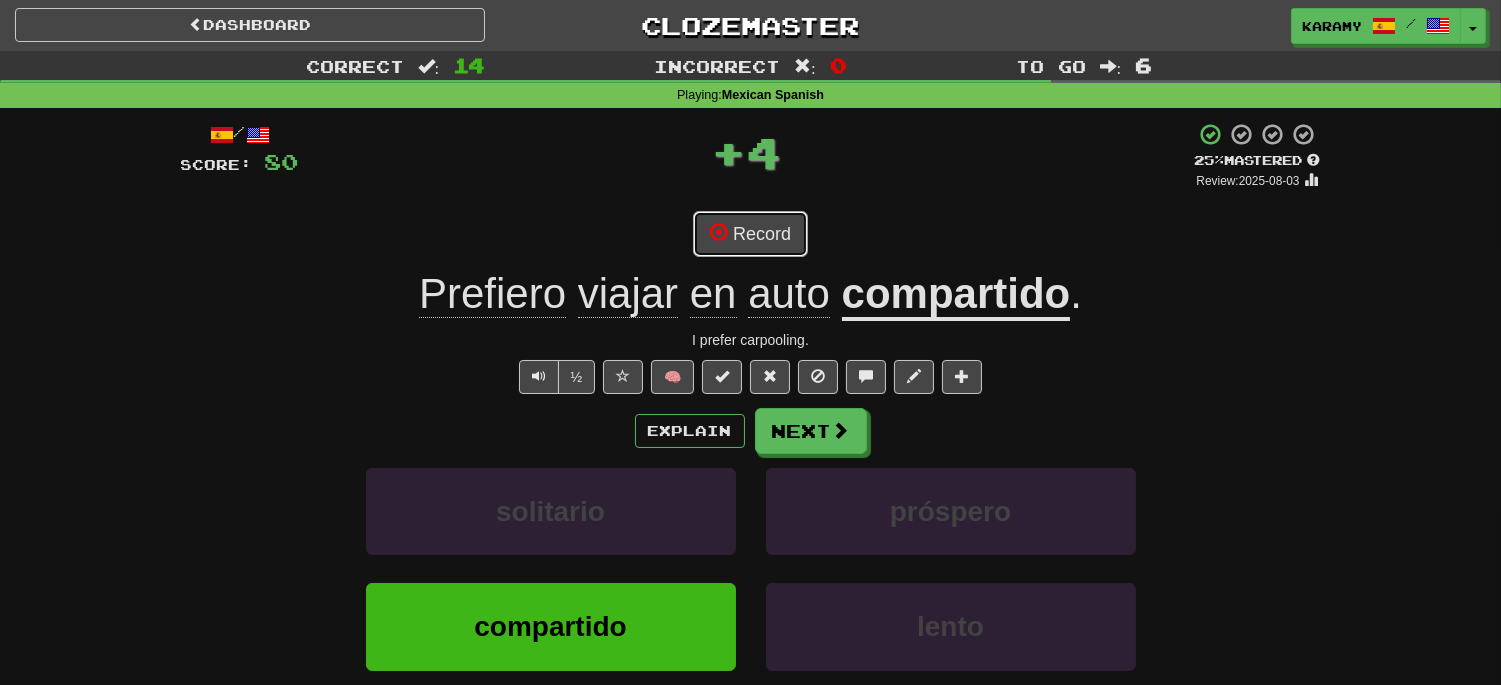click on "Record" at bounding box center [750, 234] 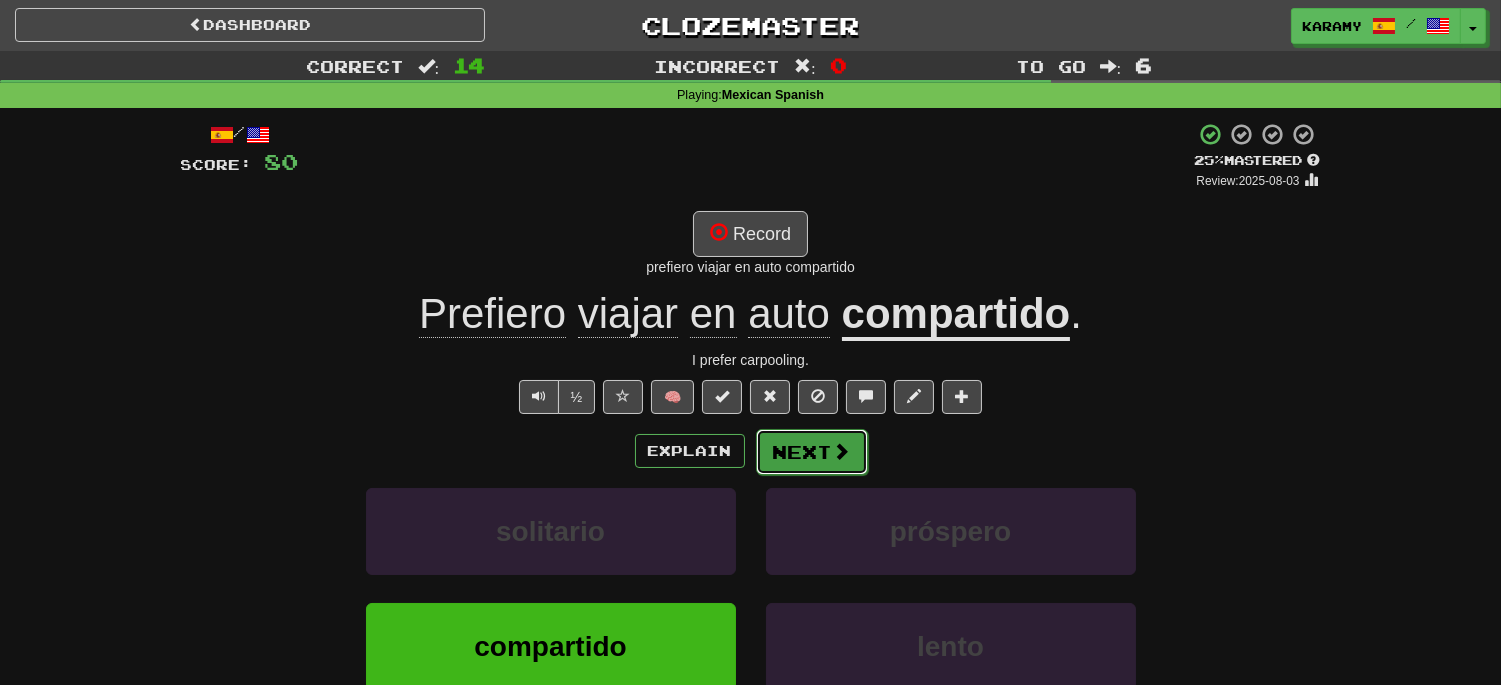 click on "Next" at bounding box center (812, 452) 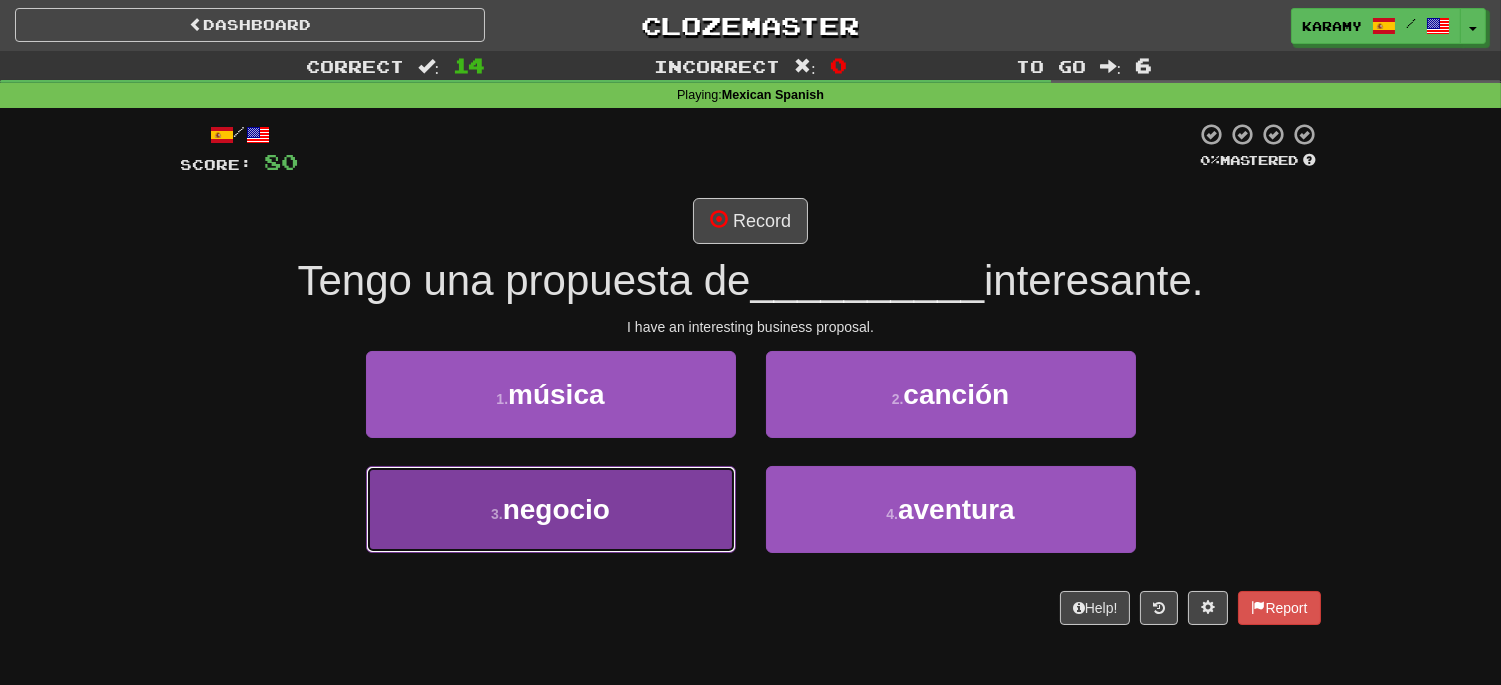 click on "3 .  negocio" at bounding box center [551, 509] 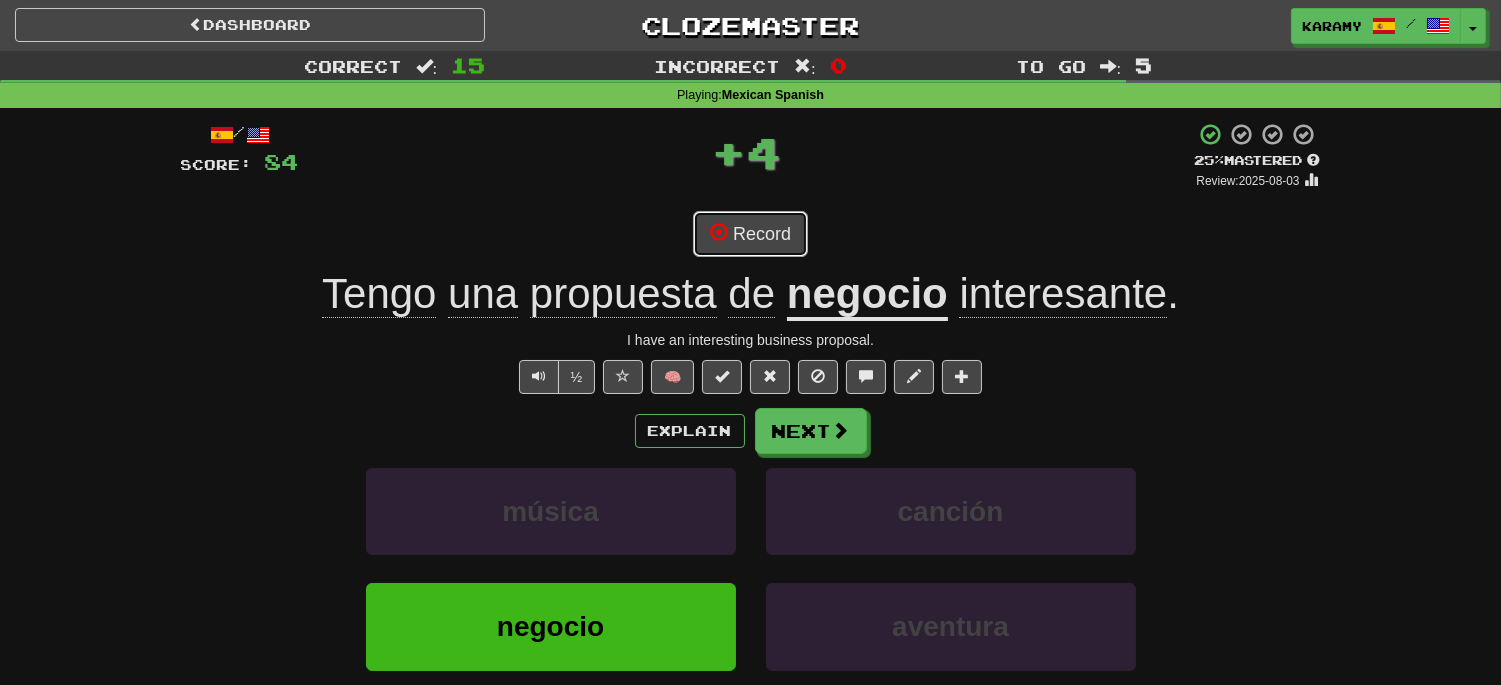 click on "Record" at bounding box center [750, 234] 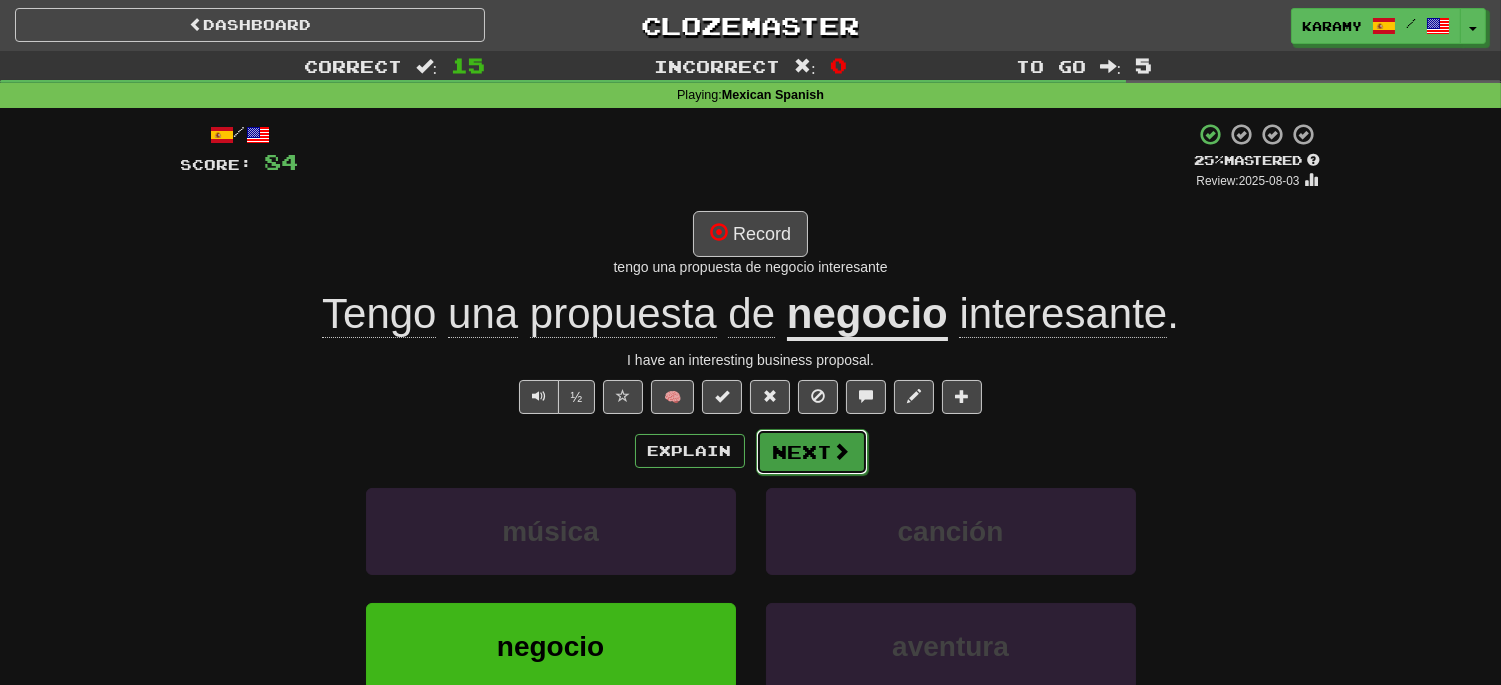 click at bounding box center [842, 451] 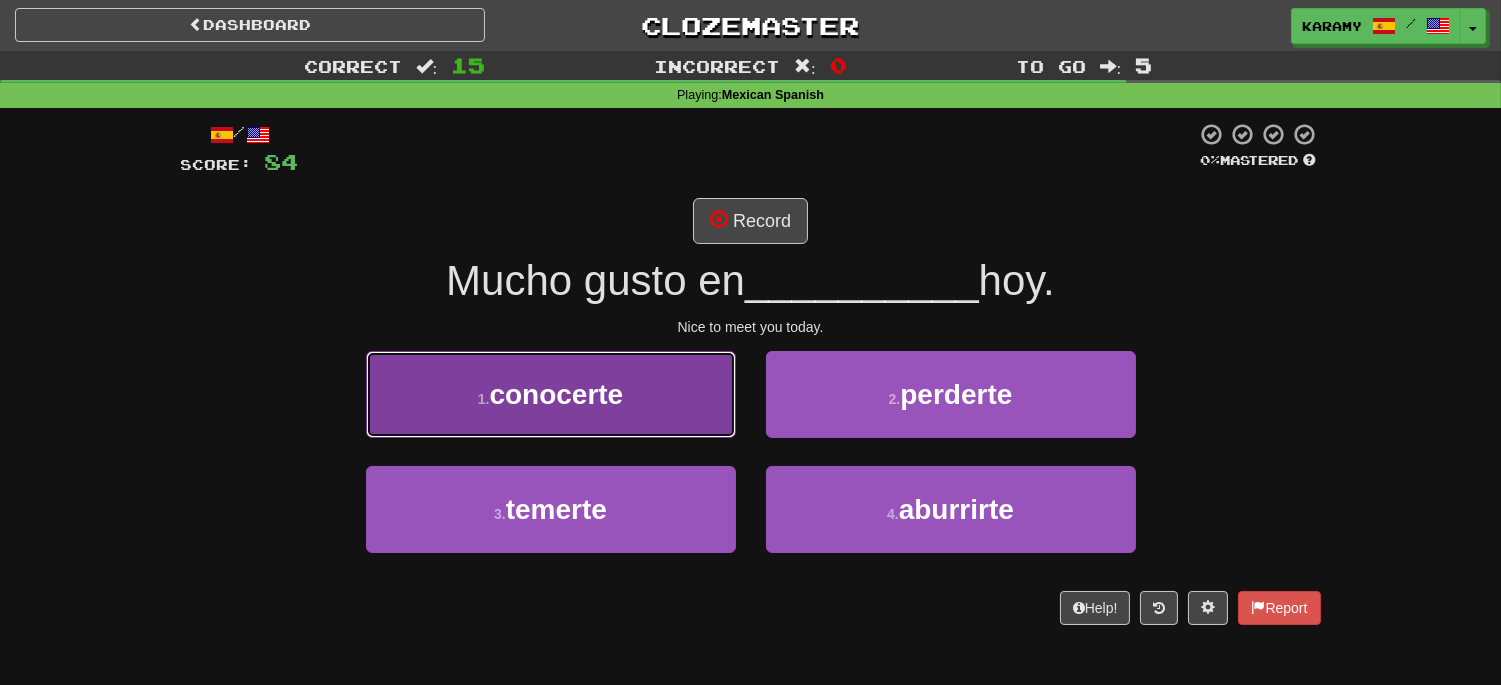 click on "1 .  conocerte" at bounding box center (551, 394) 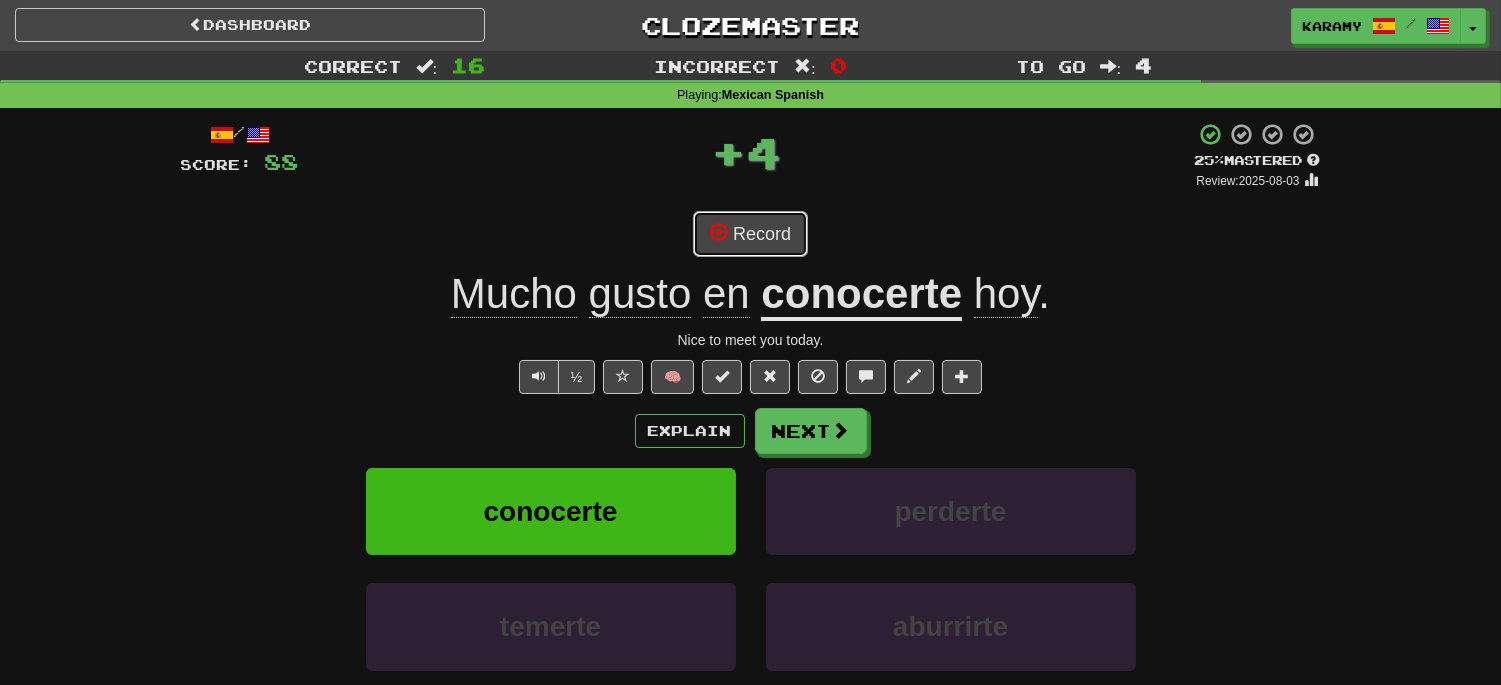 click on "Record" at bounding box center [750, 234] 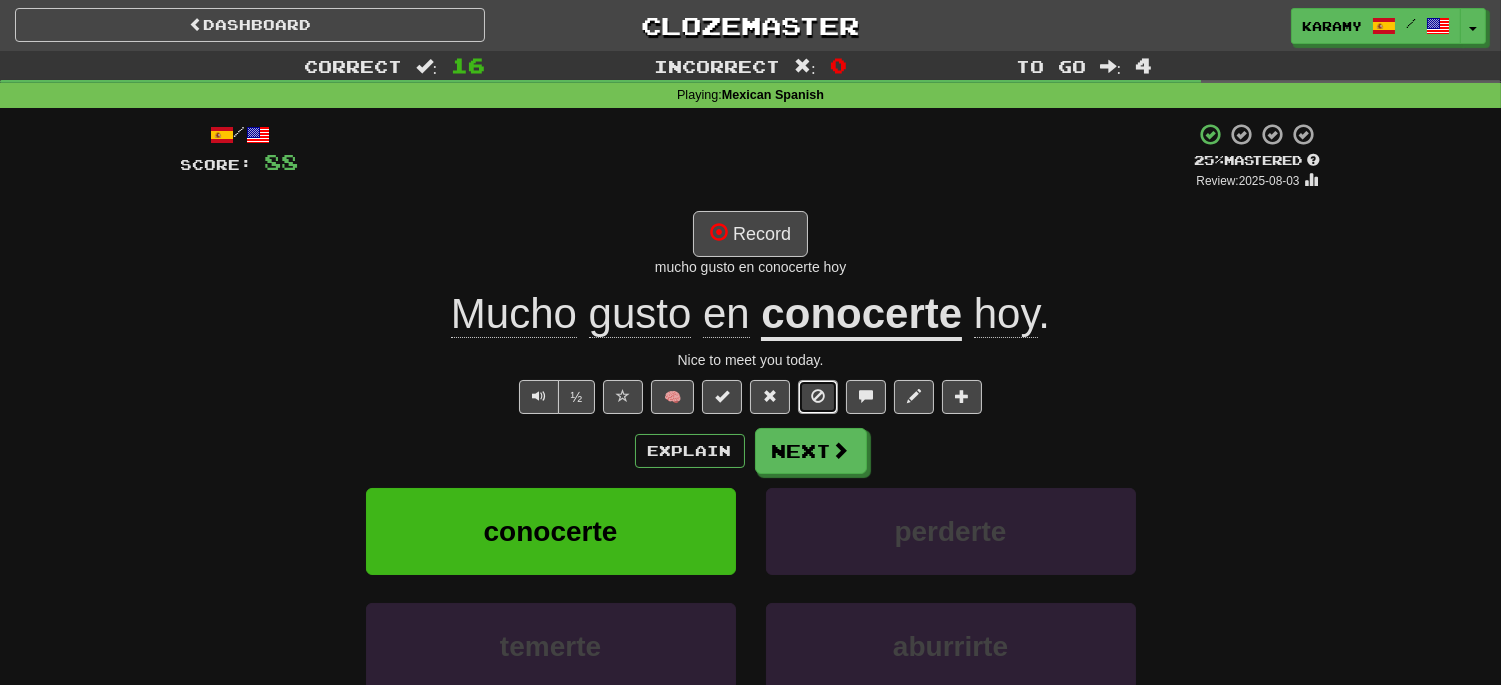 click at bounding box center [818, 396] 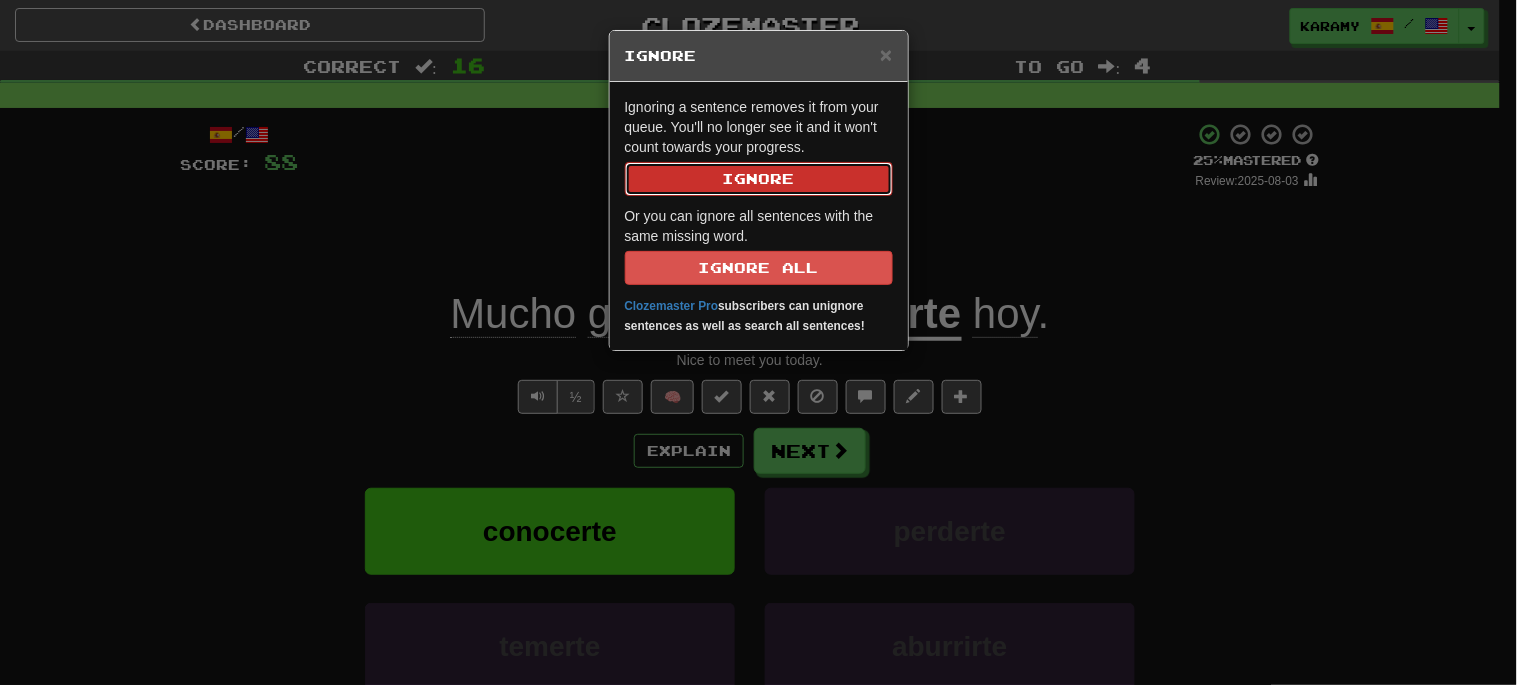 click on "Ignore" at bounding box center [759, 179] 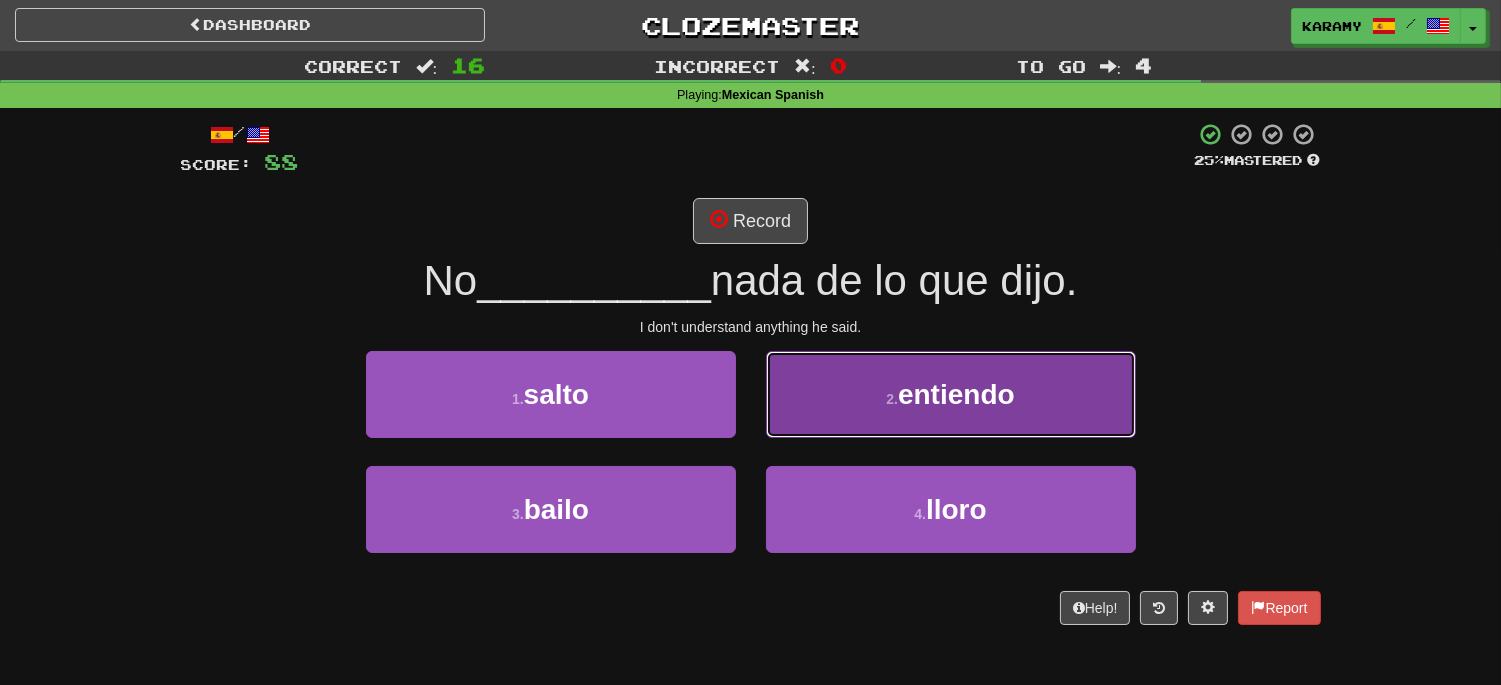 click on "2 .  entiendo" at bounding box center [951, 394] 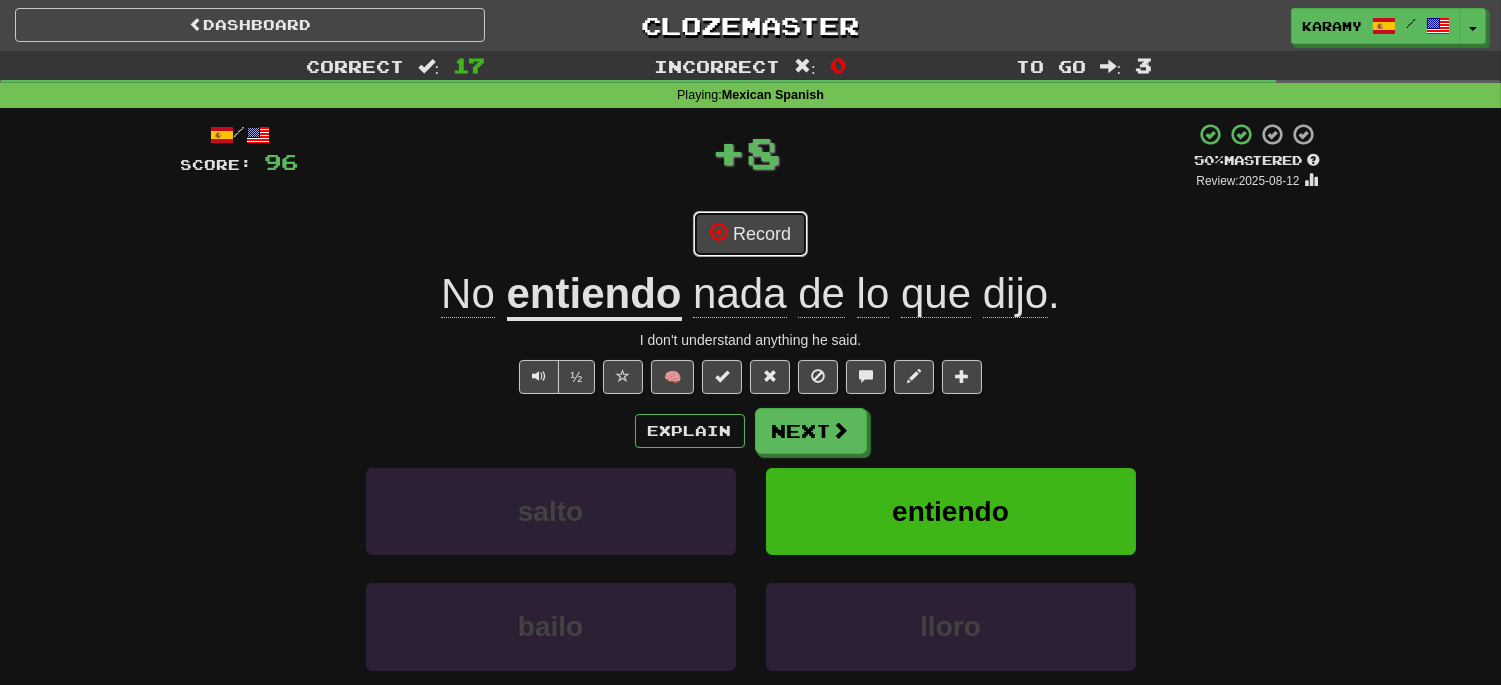 click on "Record" at bounding box center [750, 234] 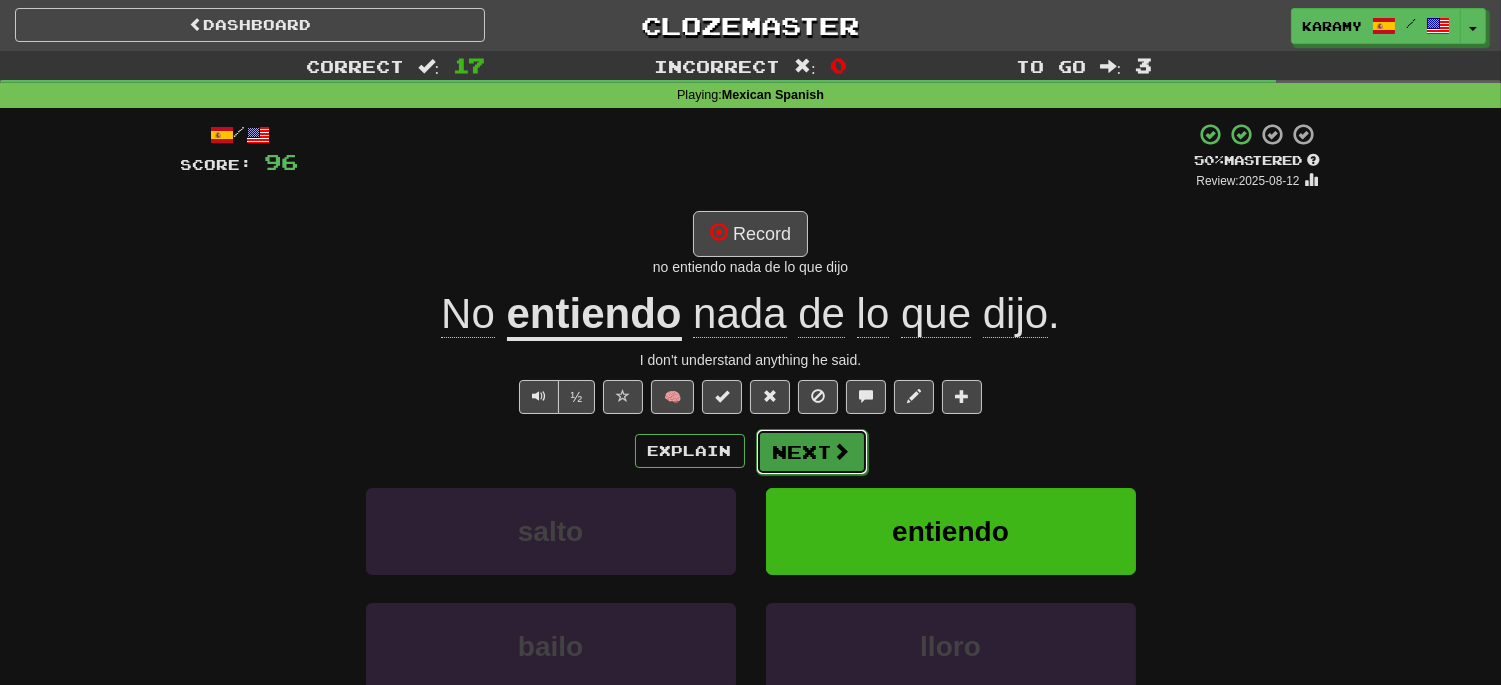 click at bounding box center (842, 451) 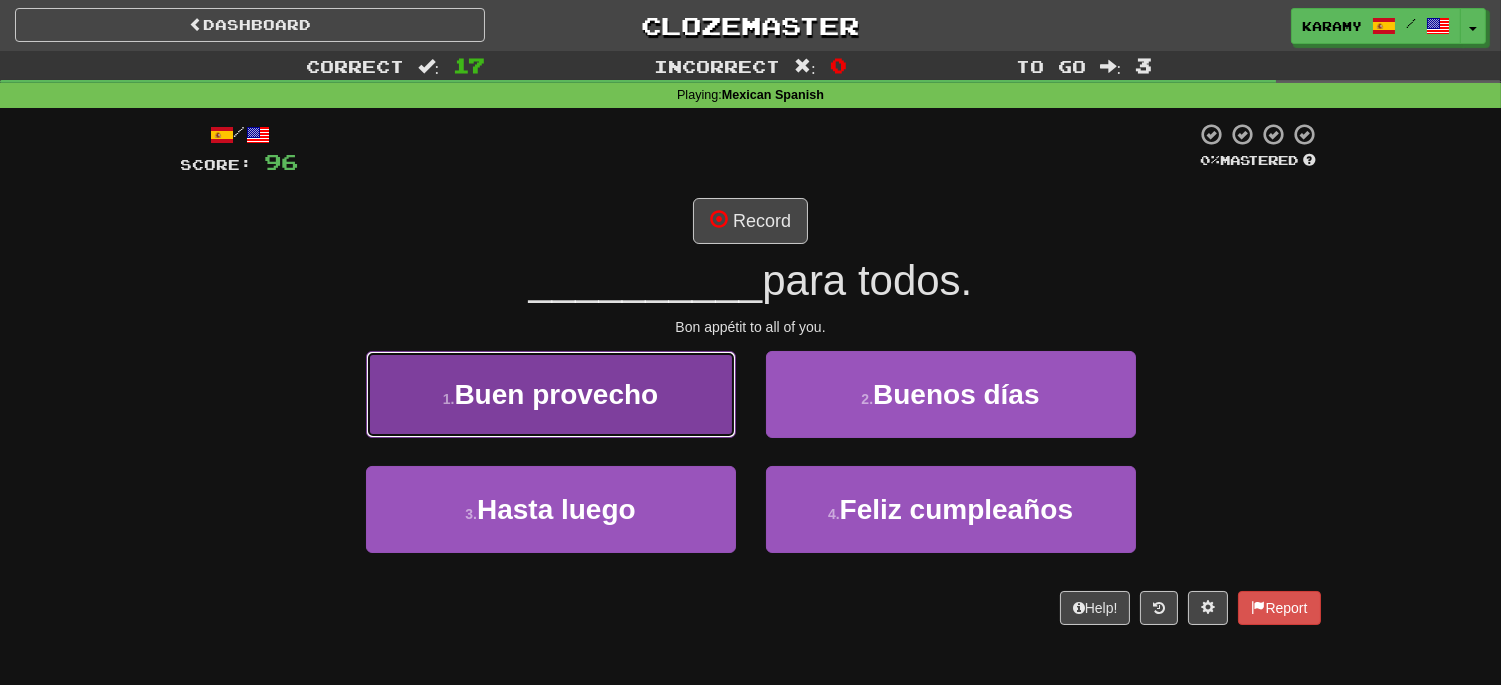 click on "1 .  Buen provecho" at bounding box center (551, 394) 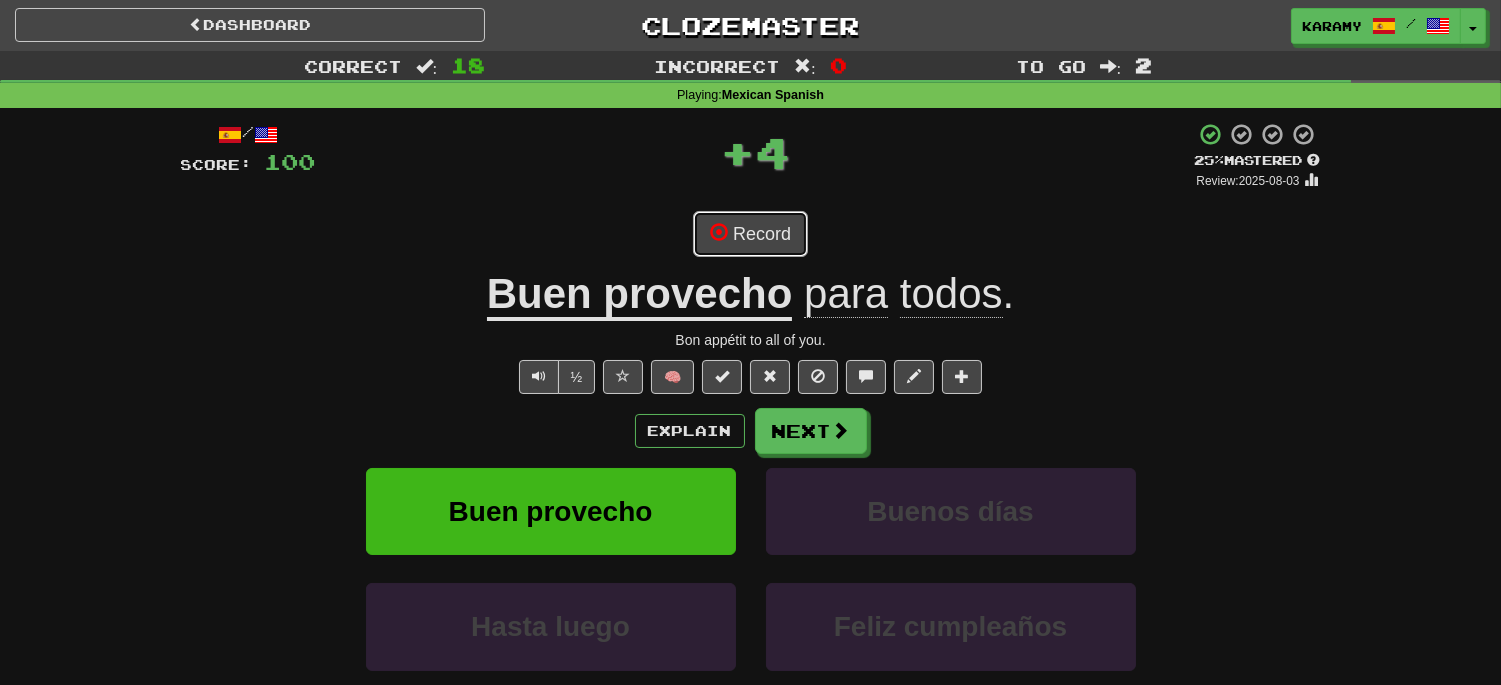click on "Record" at bounding box center (750, 234) 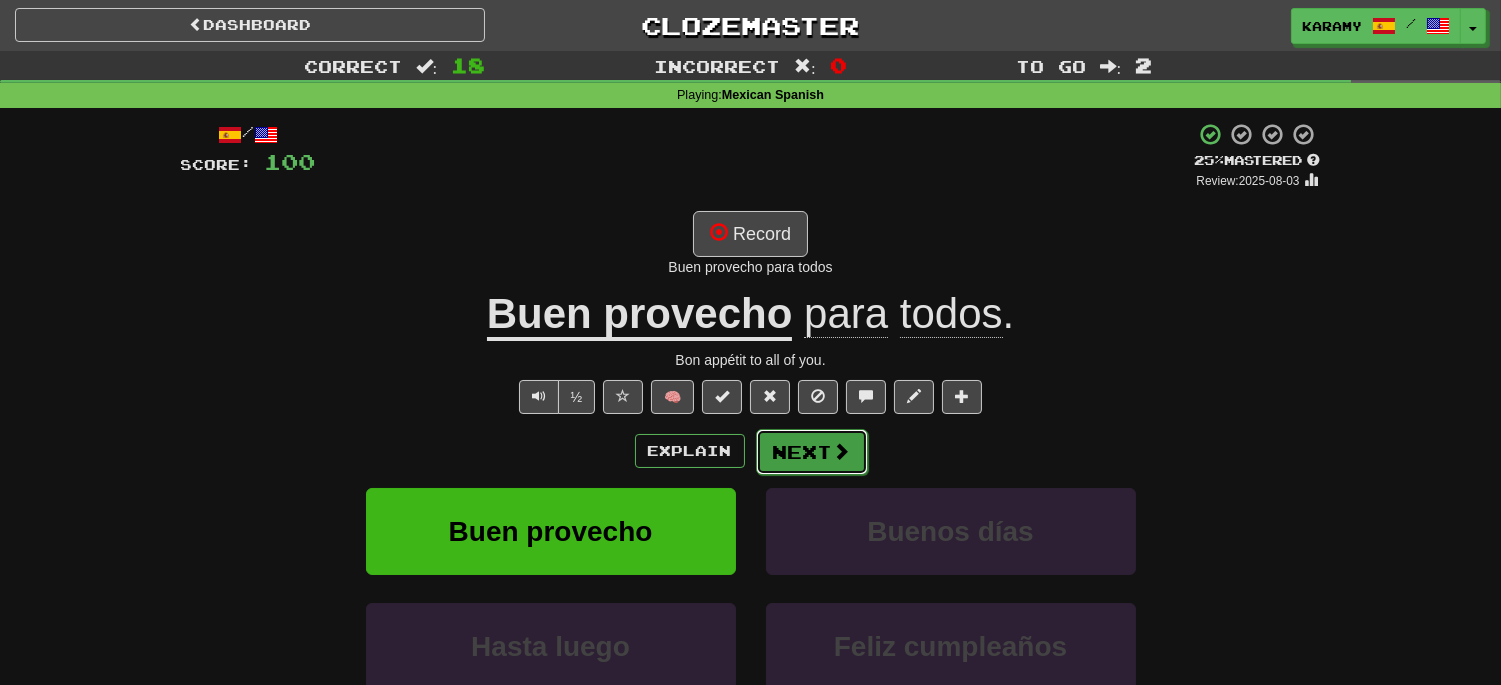 click on "Next" at bounding box center (812, 452) 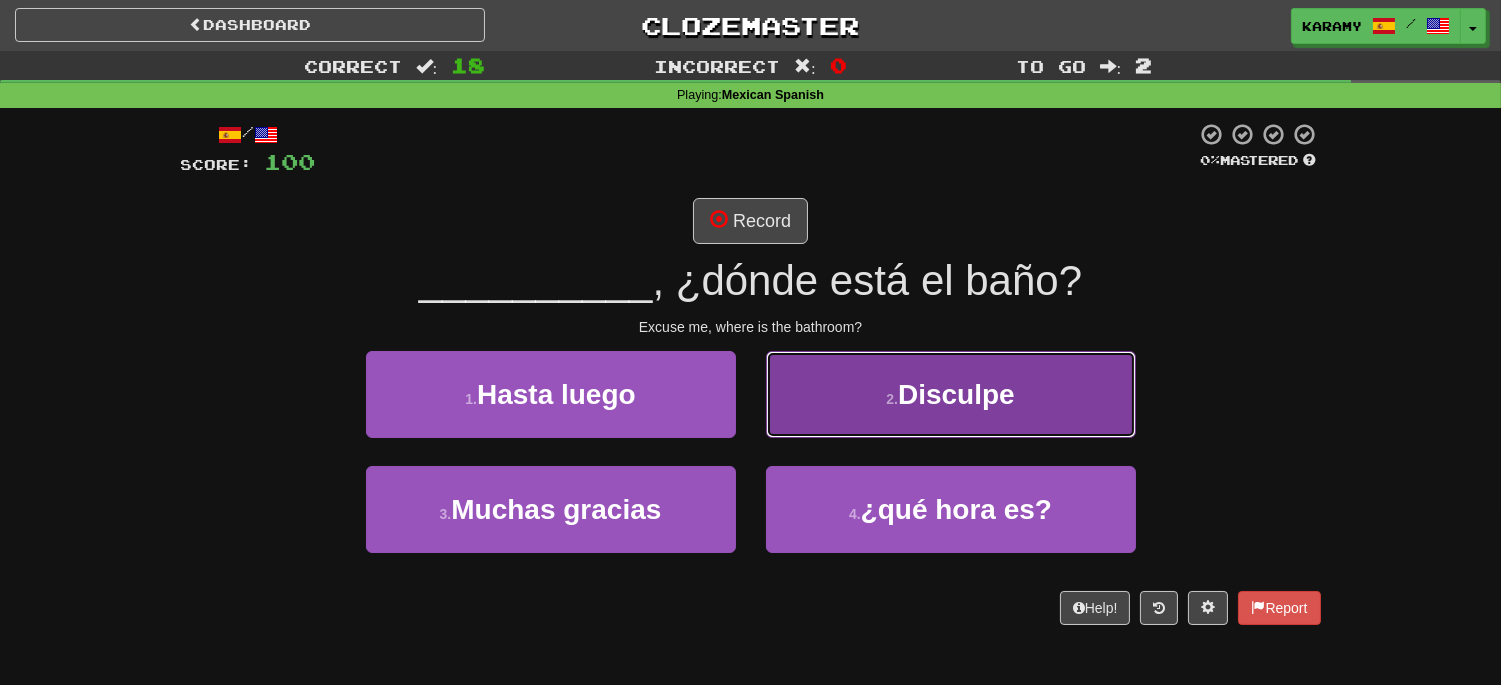 click on "2 .  Disculpe" at bounding box center (951, 394) 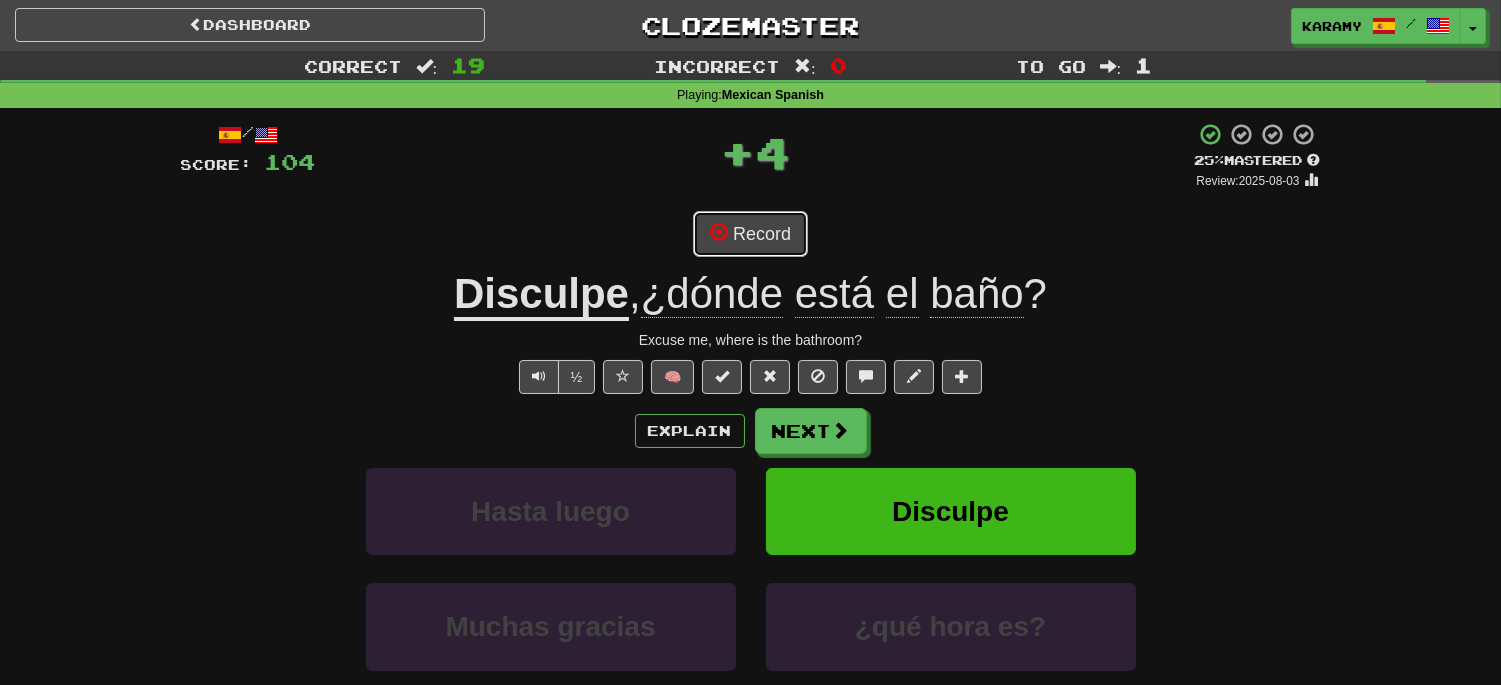 click on "Record" at bounding box center (750, 234) 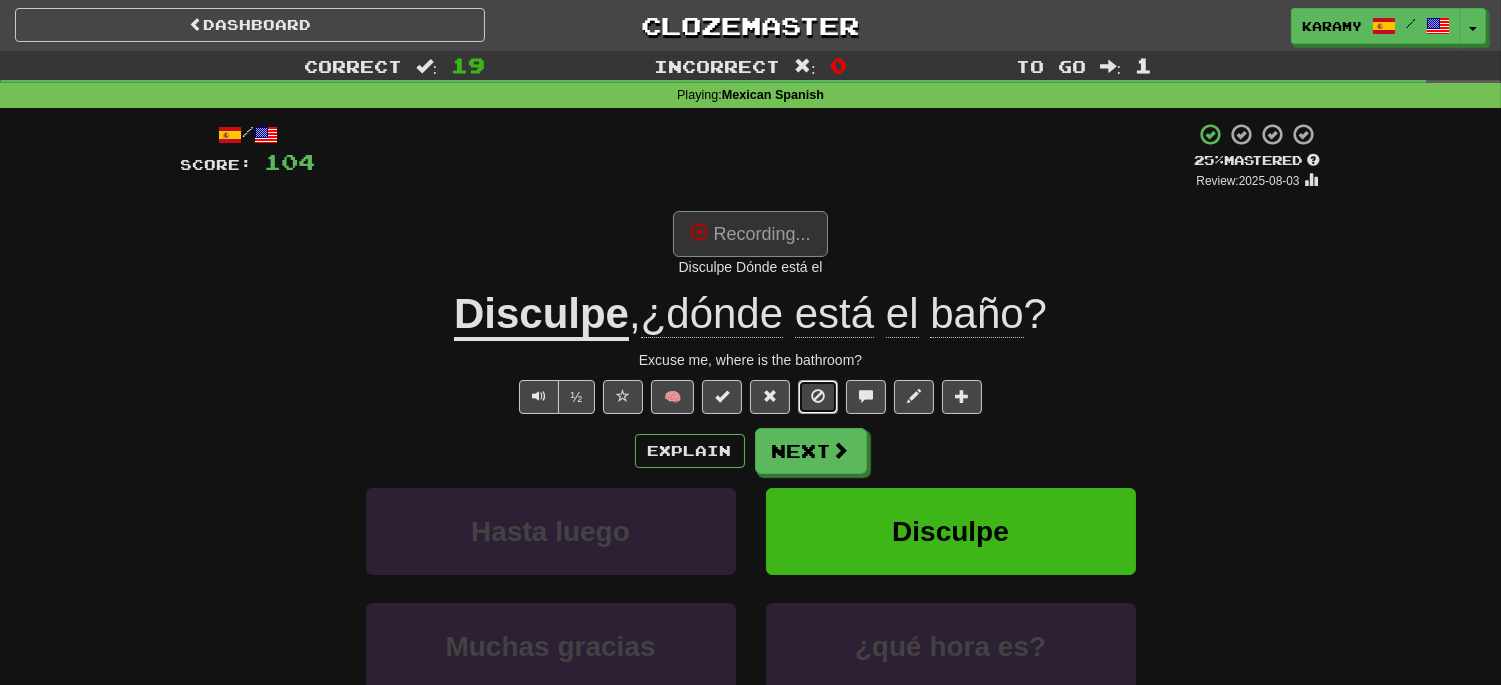 click at bounding box center [818, 396] 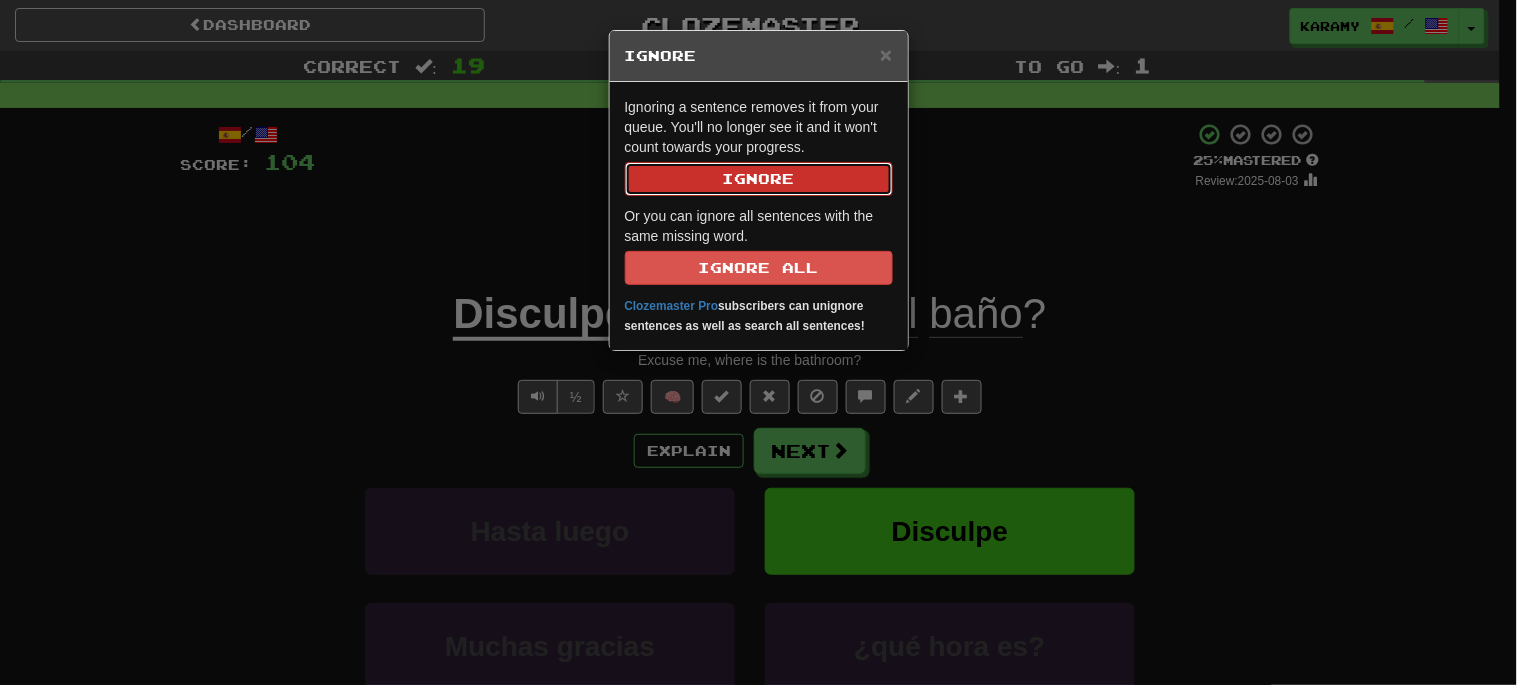 click on "Ignore" at bounding box center (759, 179) 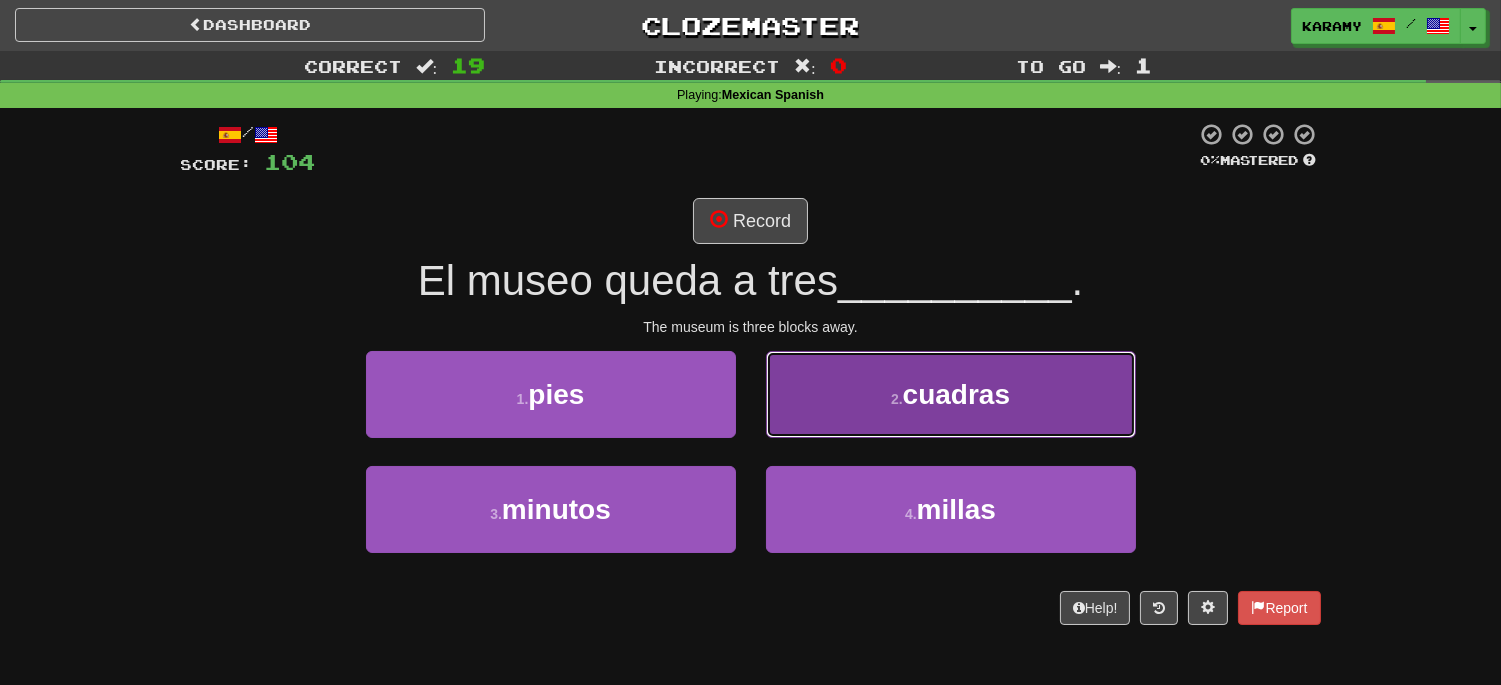 click on "2 .  cuadras" at bounding box center [951, 394] 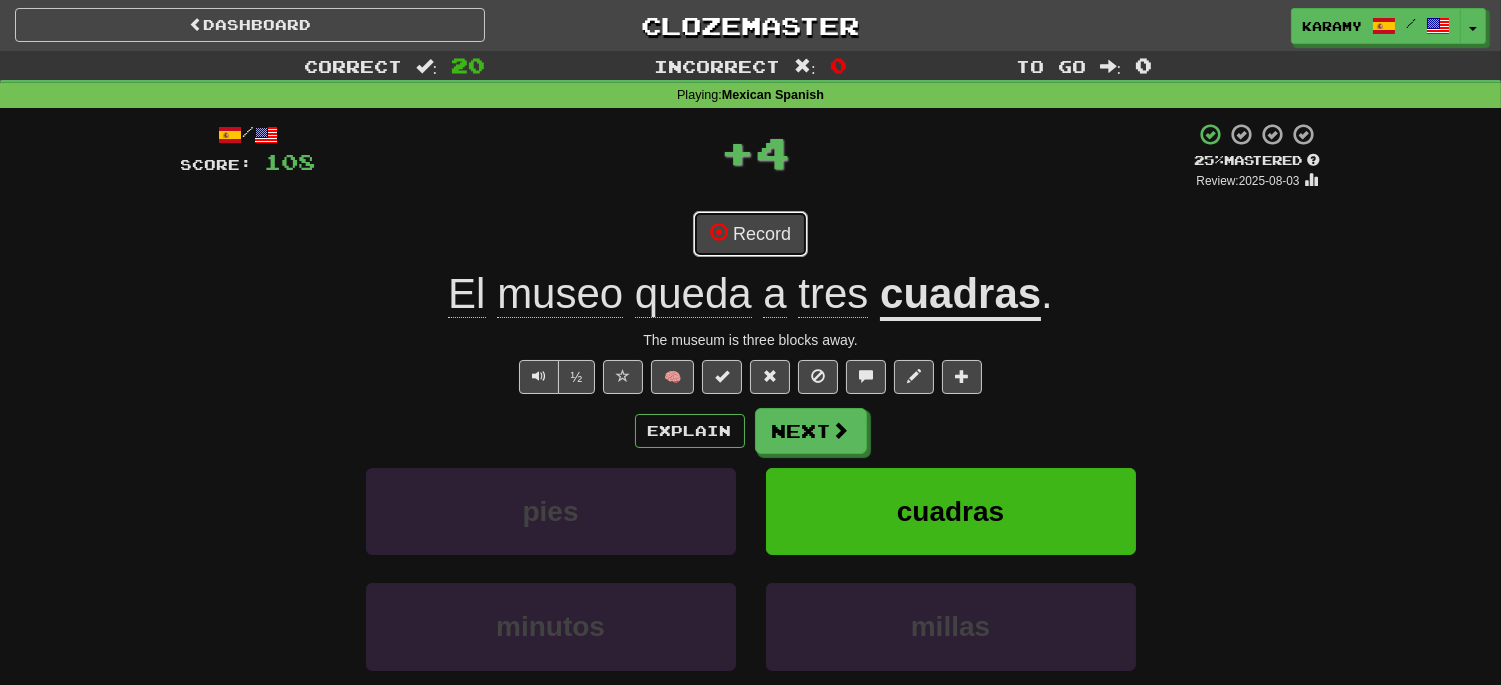 click on "Record" at bounding box center (750, 234) 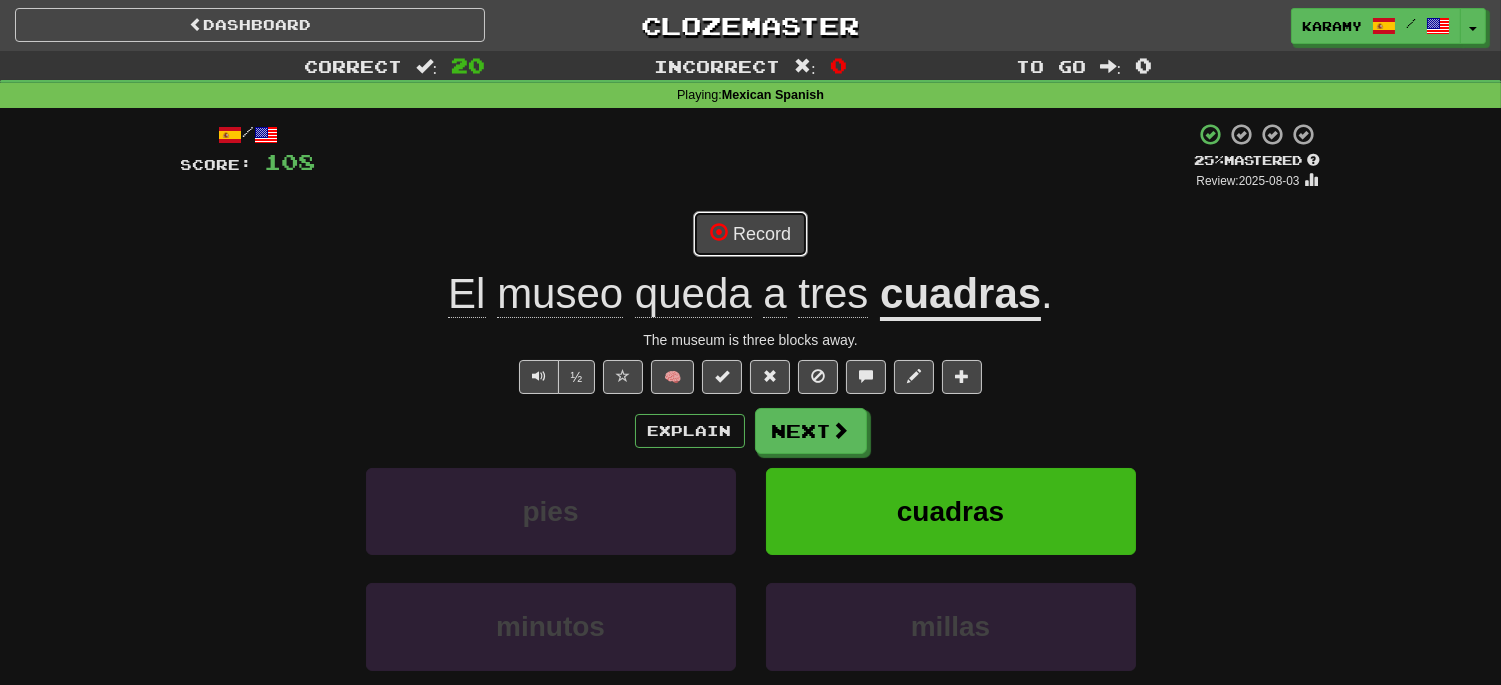 click on "Record" at bounding box center [750, 234] 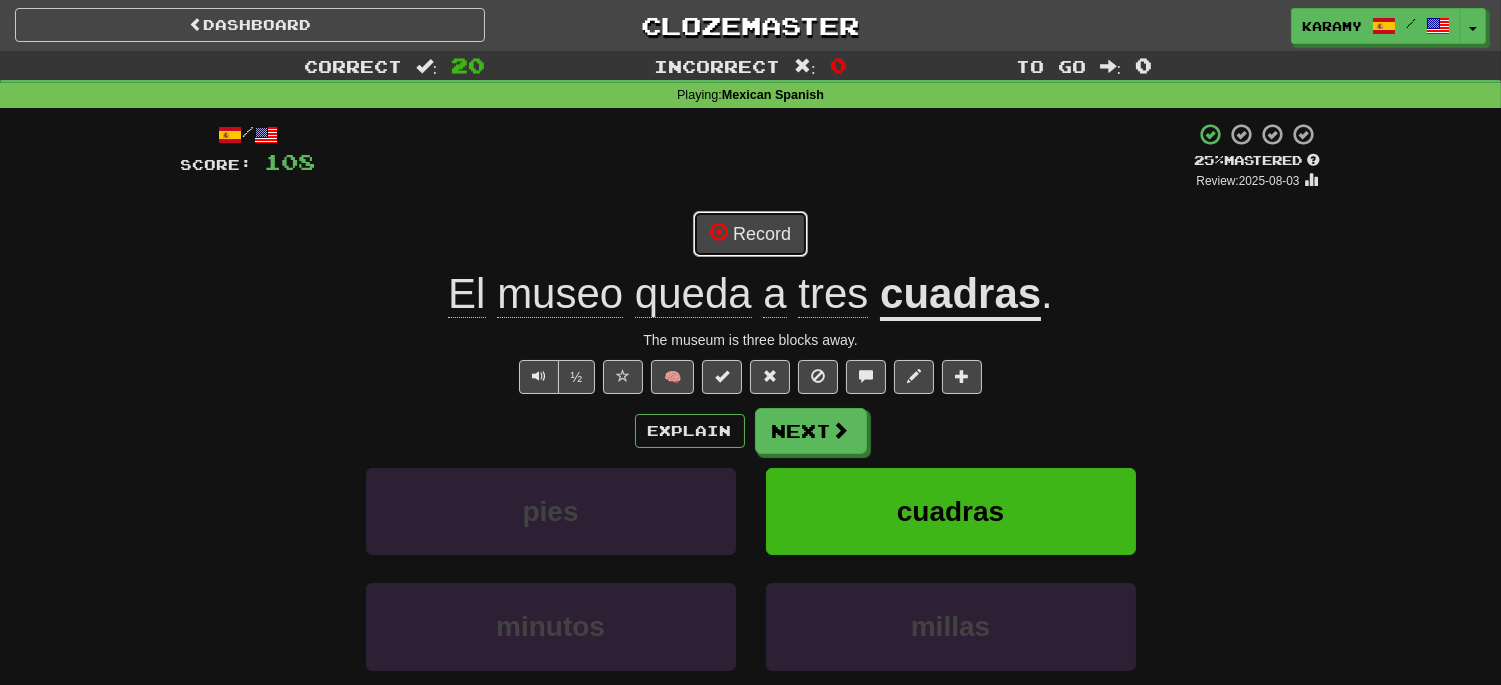 click on "Record" at bounding box center (750, 234) 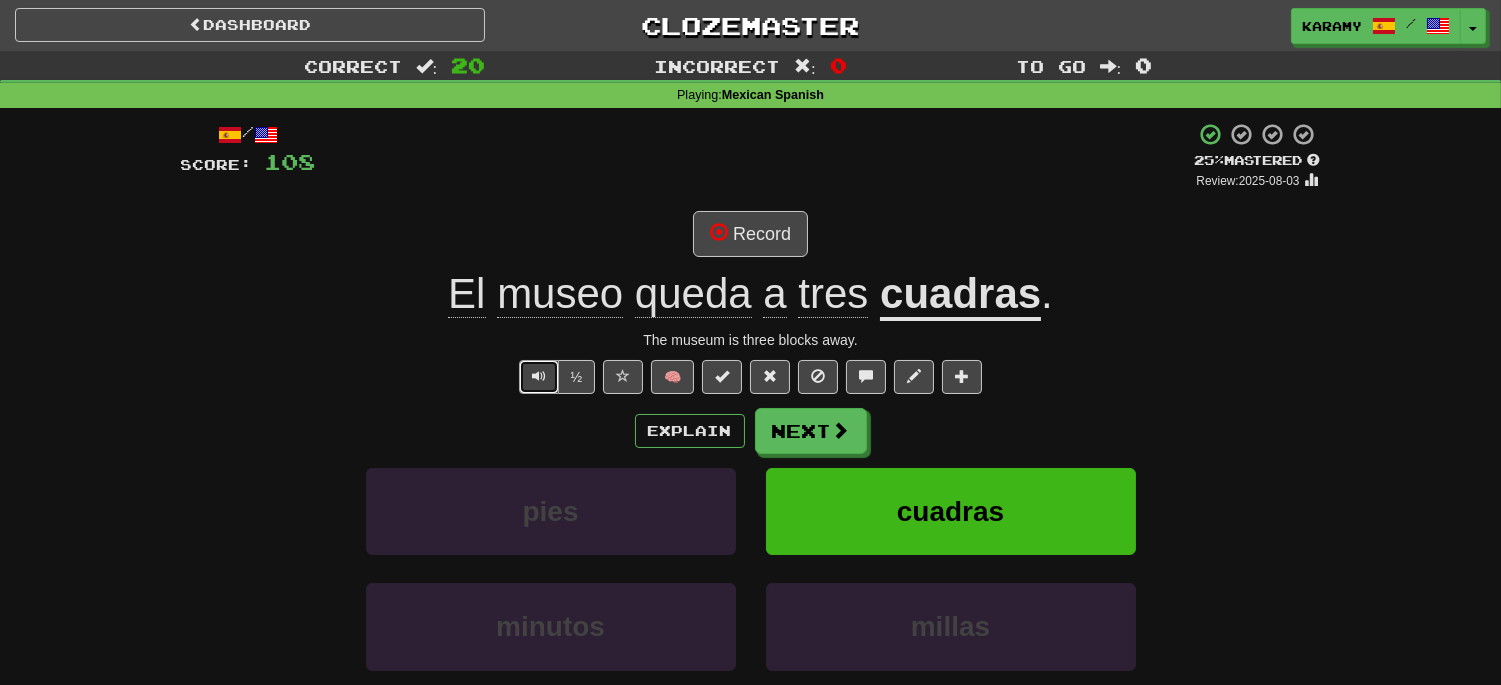 click at bounding box center (539, 377) 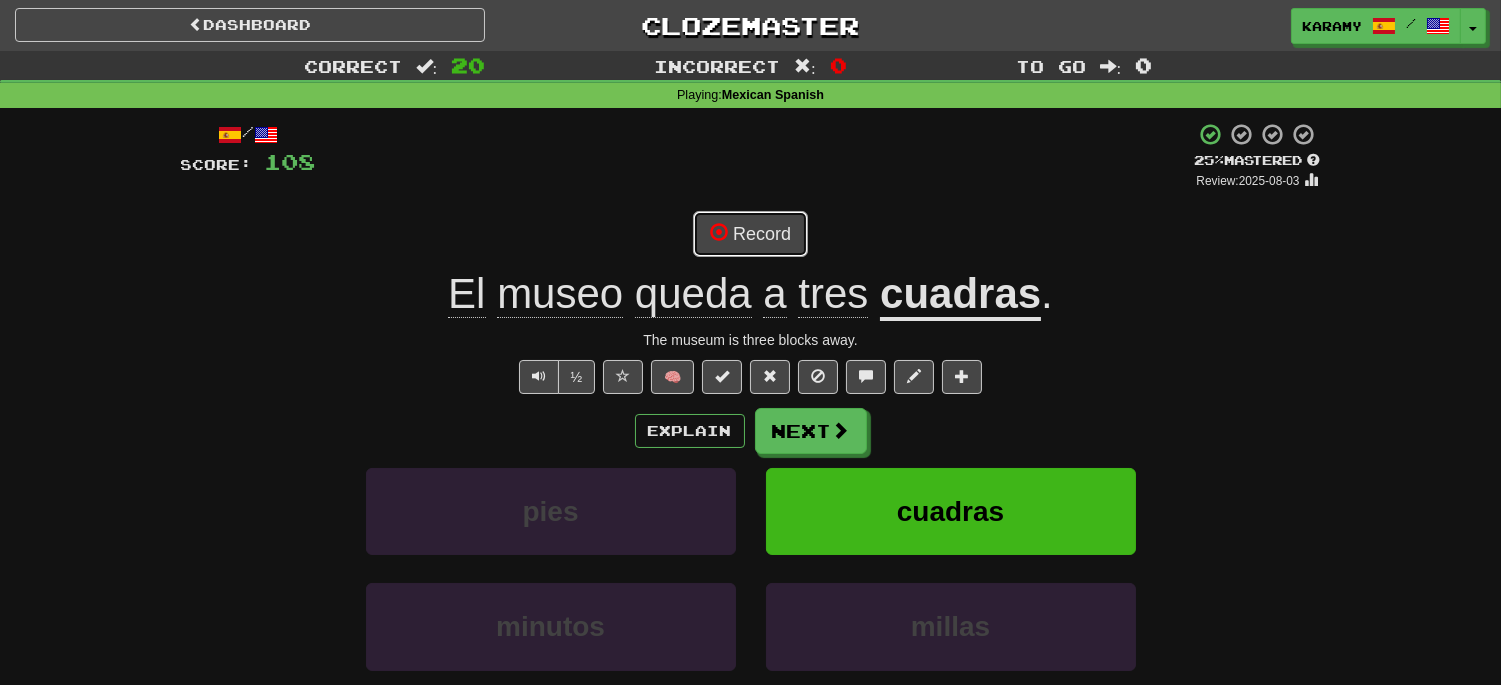 click on "Record" at bounding box center (750, 234) 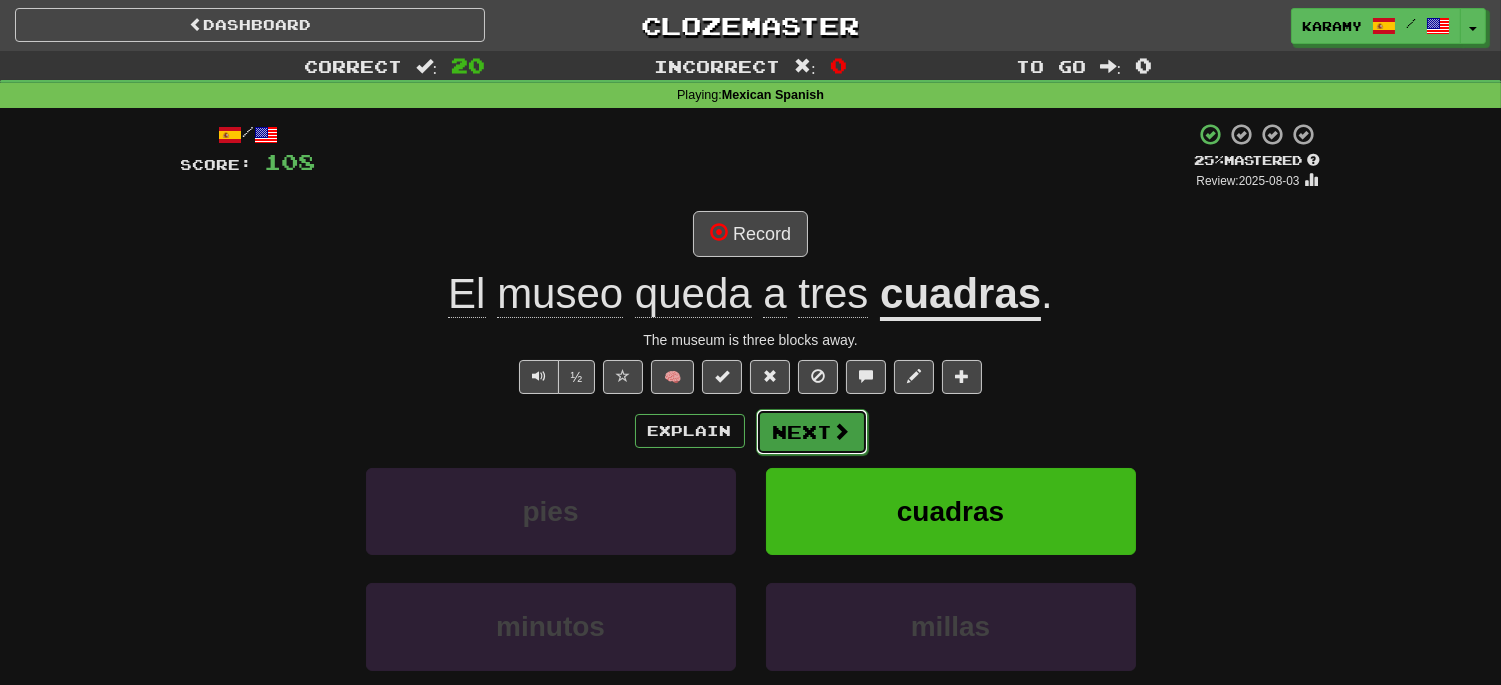click on "Next" at bounding box center (812, 432) 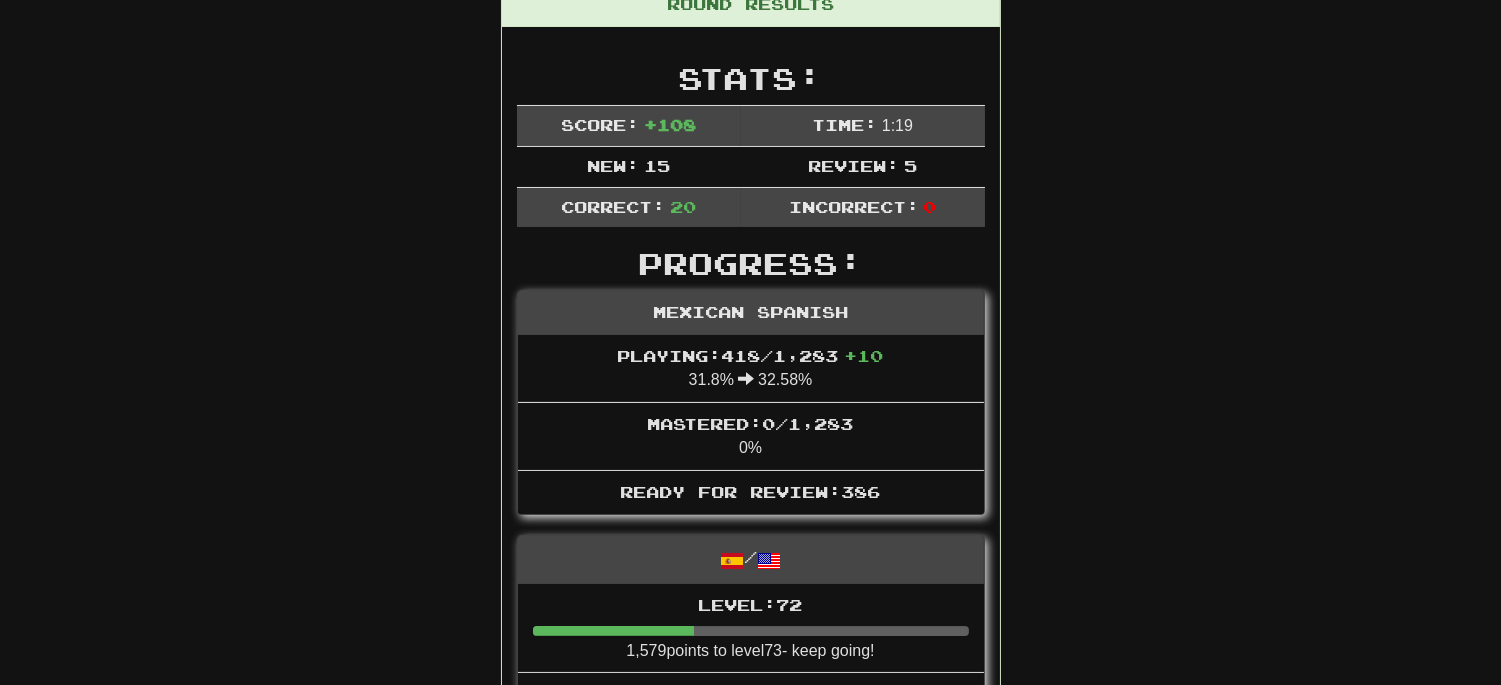 scroll, scrollTop: 0, scrollLeft: 0, axis: both 